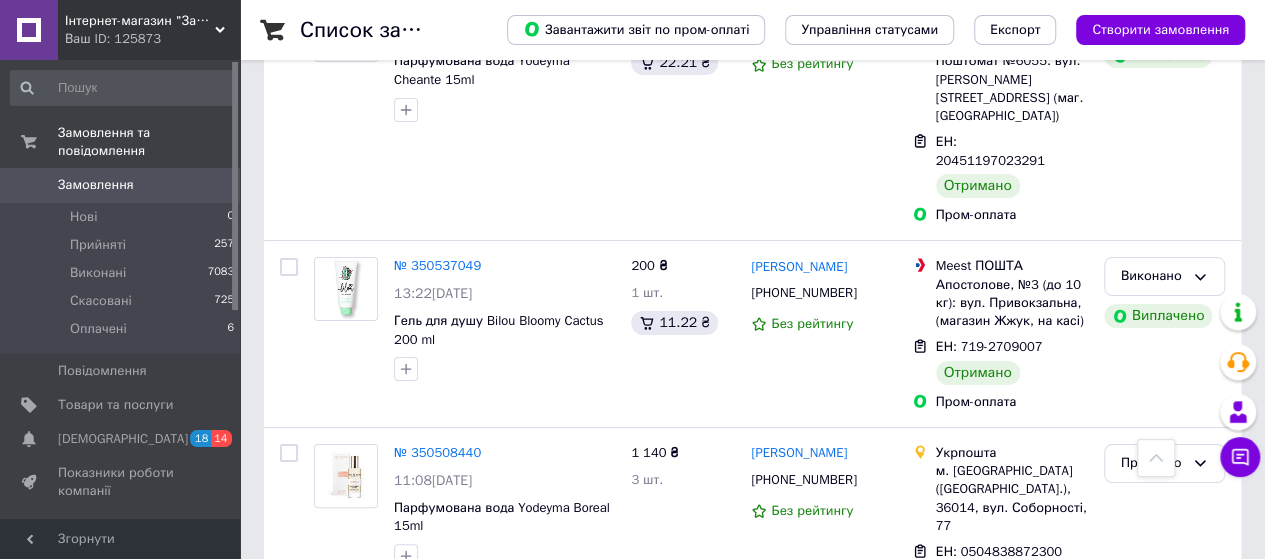 scroll, scrollTop: 3871, scrollLeft: 0, axis: vertical 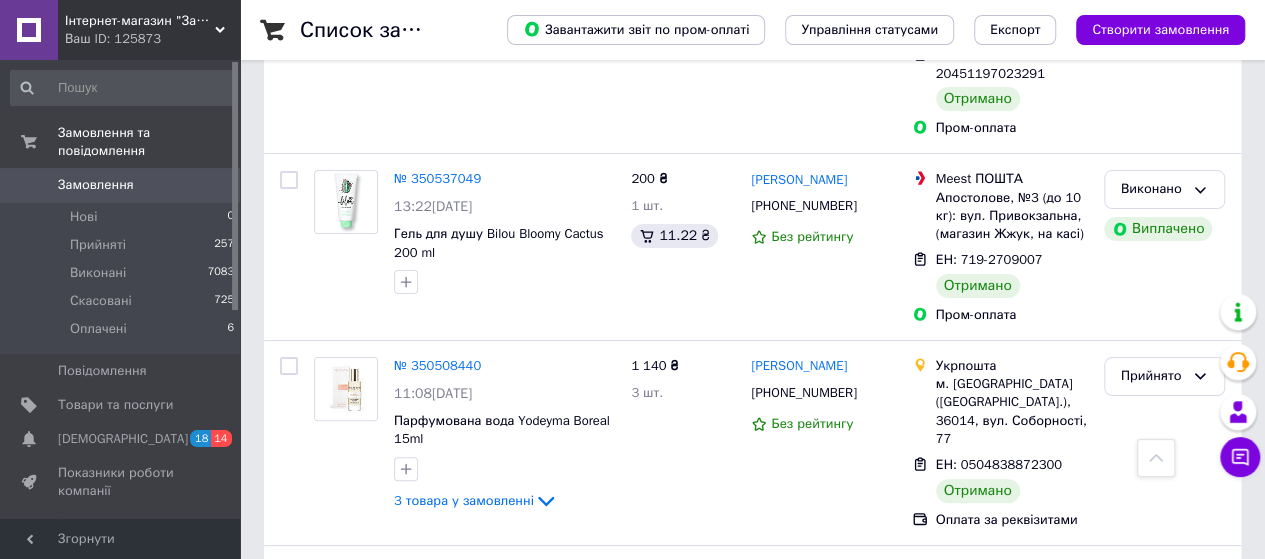click on "2" at bounding box center (327, 998) 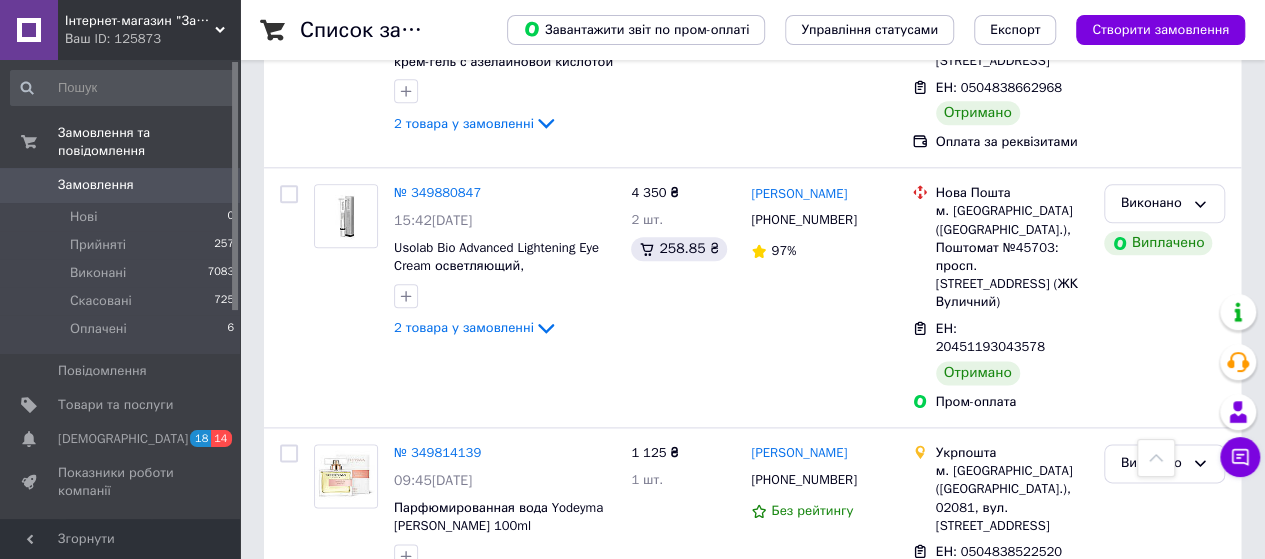 scroll, scrollTop: 1000, scrollLeft: 0, axis: vertical 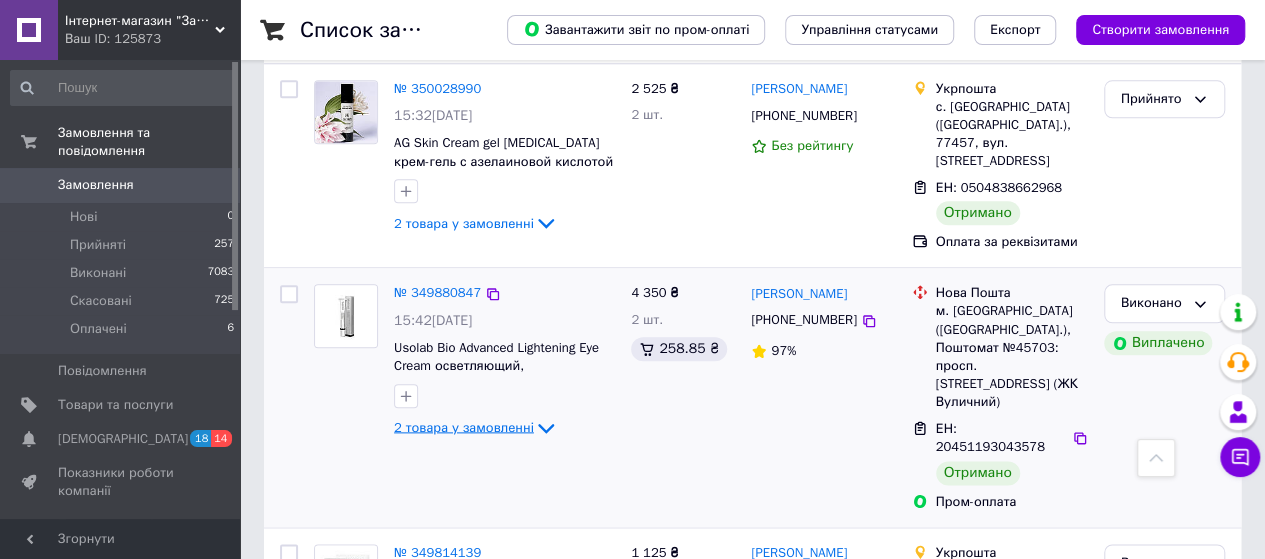 click 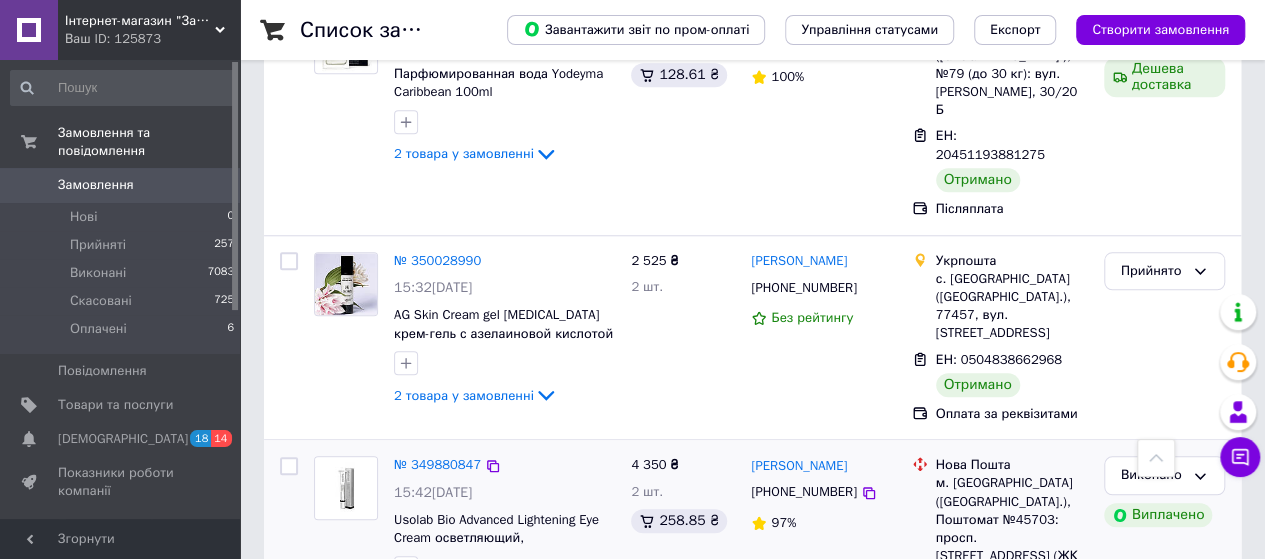 scroll, scrollTop: 800, scrollLeft: 0, axis: vertical 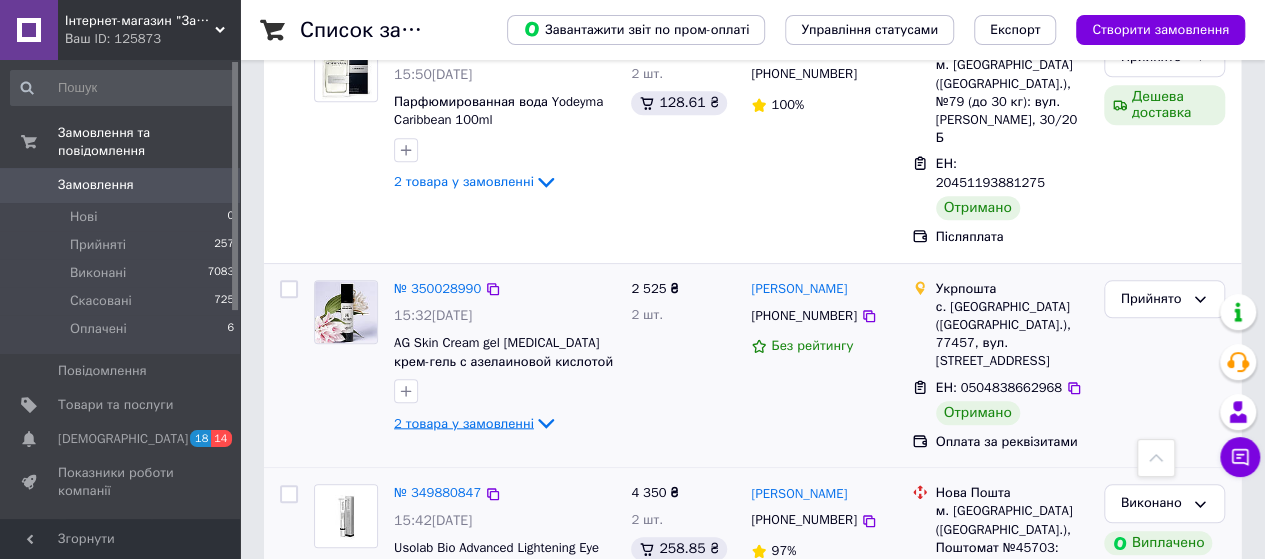 click 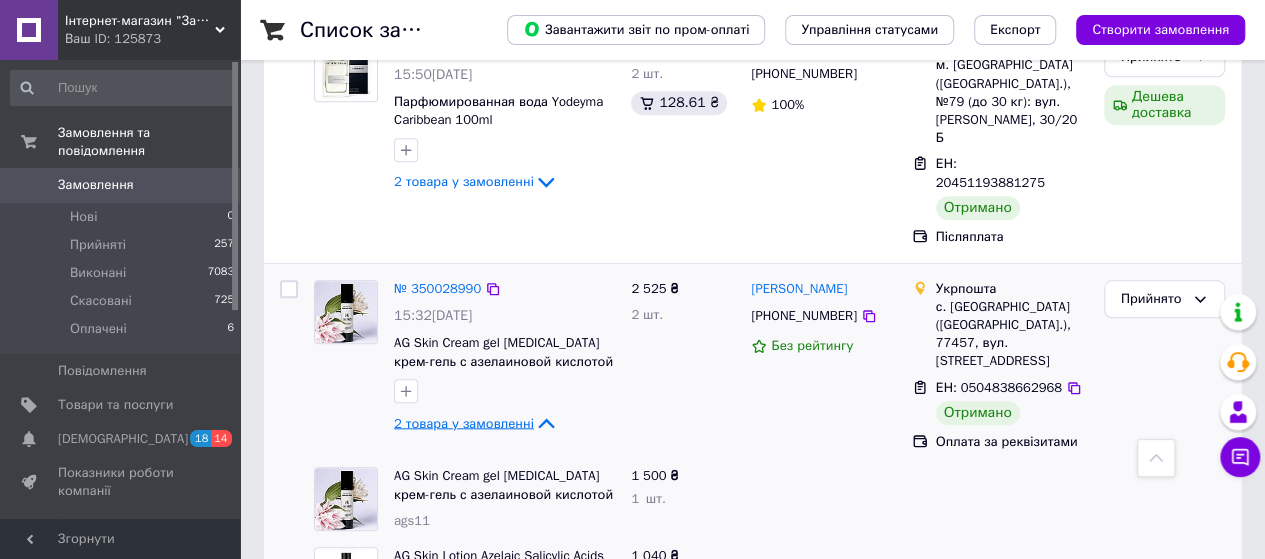 click on "AG Skin Cream gel [MEDICAL_DATA] крем-гель с азелаиновой кислотой и ретинолом 50ml" at bounding box center (504, 485) 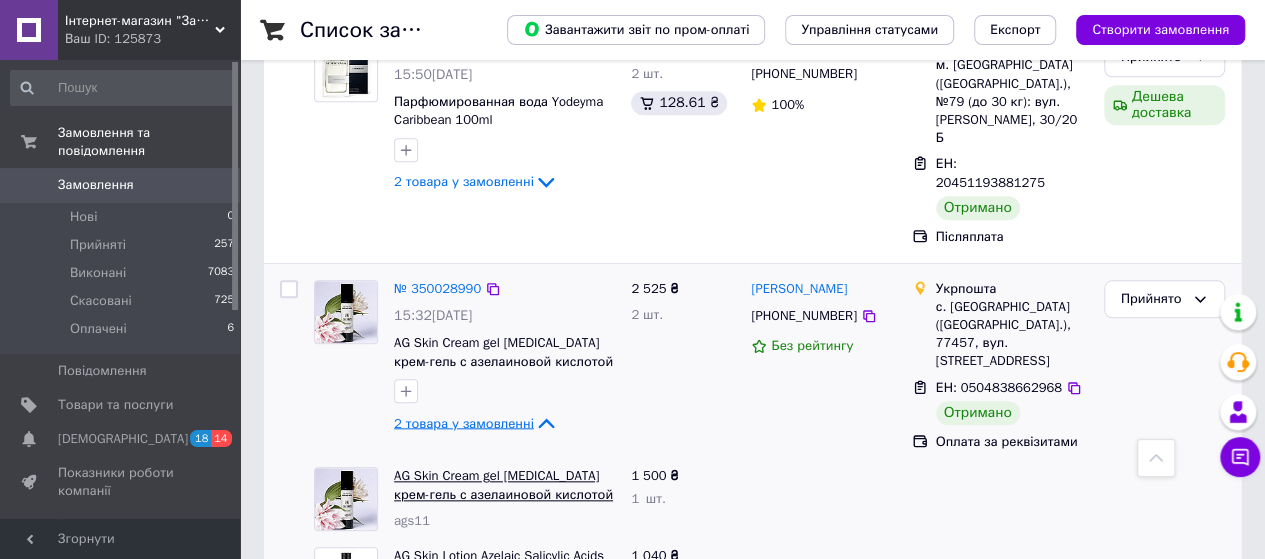 click on "AG Skin Cream gel [MEDICAL_DATA] крем-гель с азелаиновой кислотой и ретинолом 50ml" at bounding box center [503, 494] 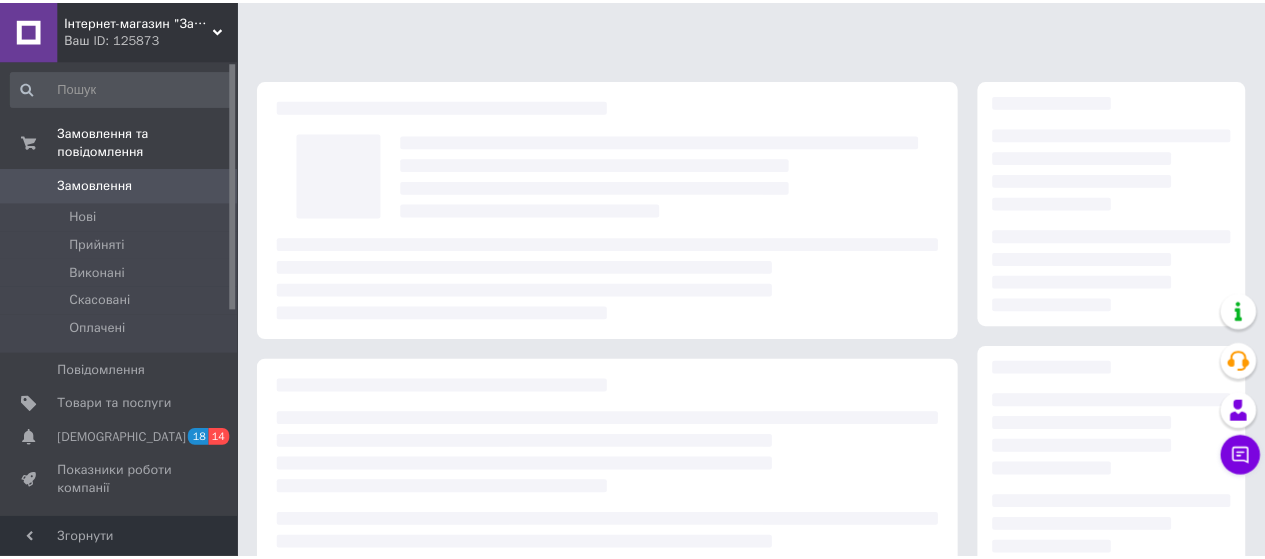 scroll, scrollTop: 0, scrollLeft: 0, axis: both 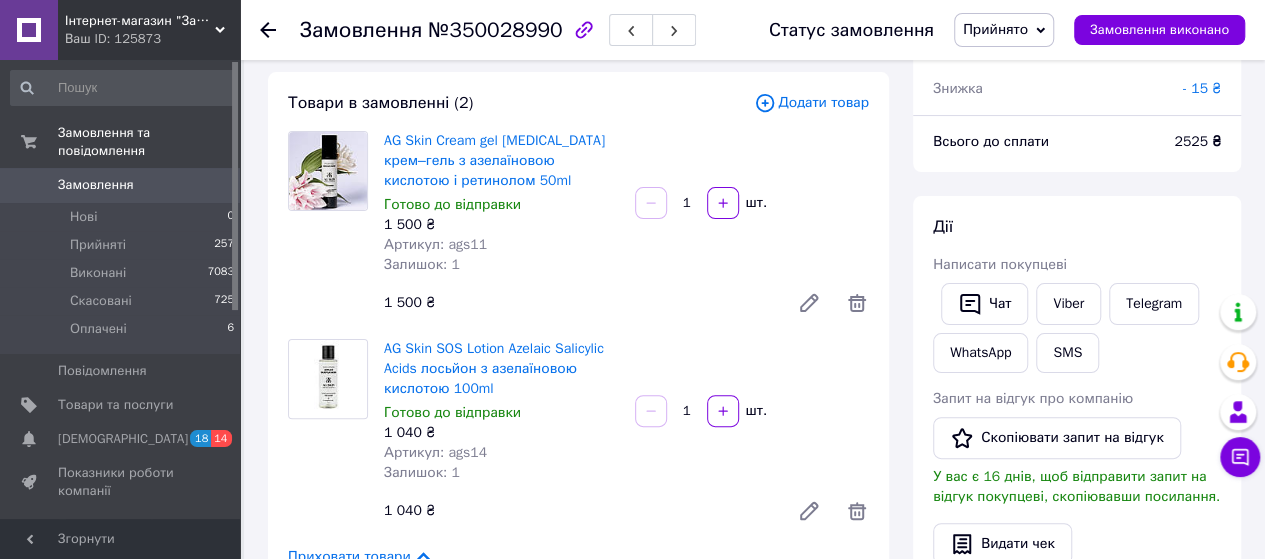 click 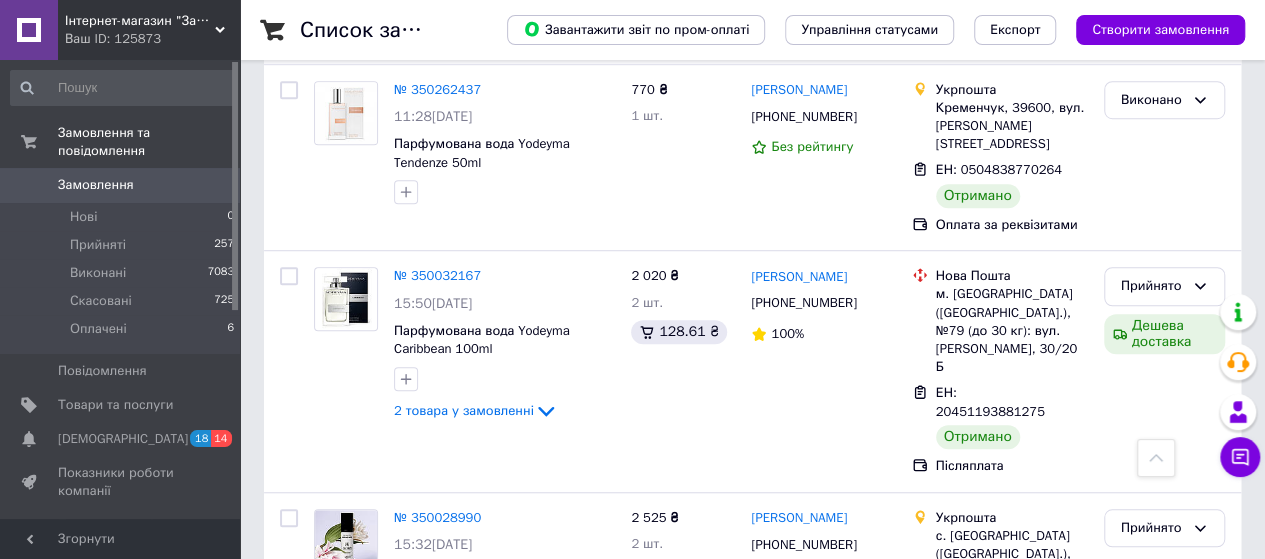 scroll, scrollTop: 600, scrollLeft: 0, axis: vertical 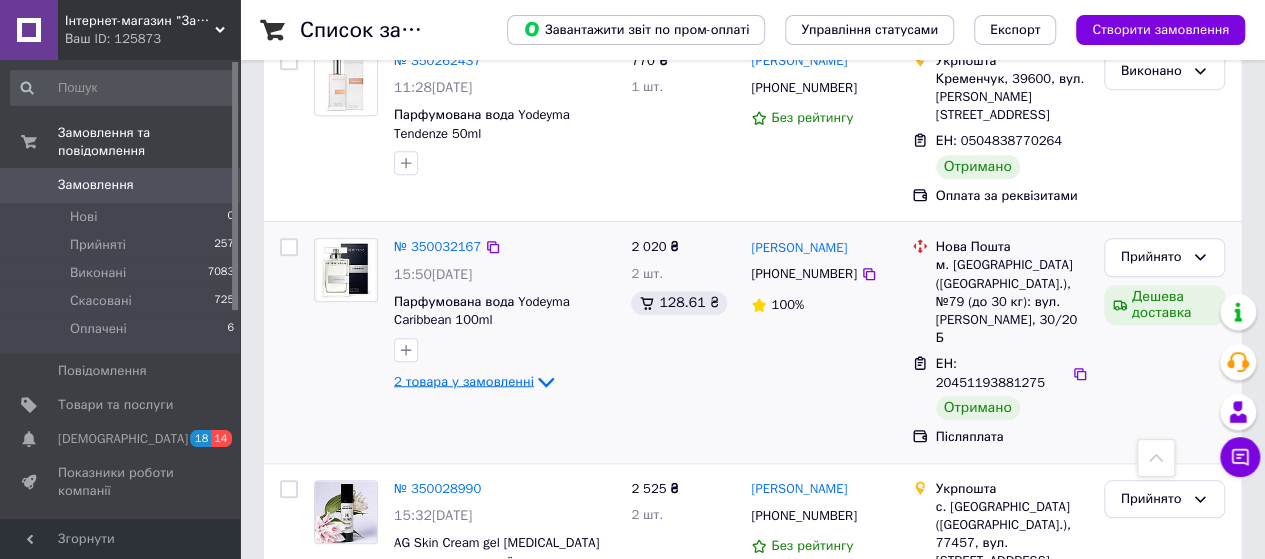 click 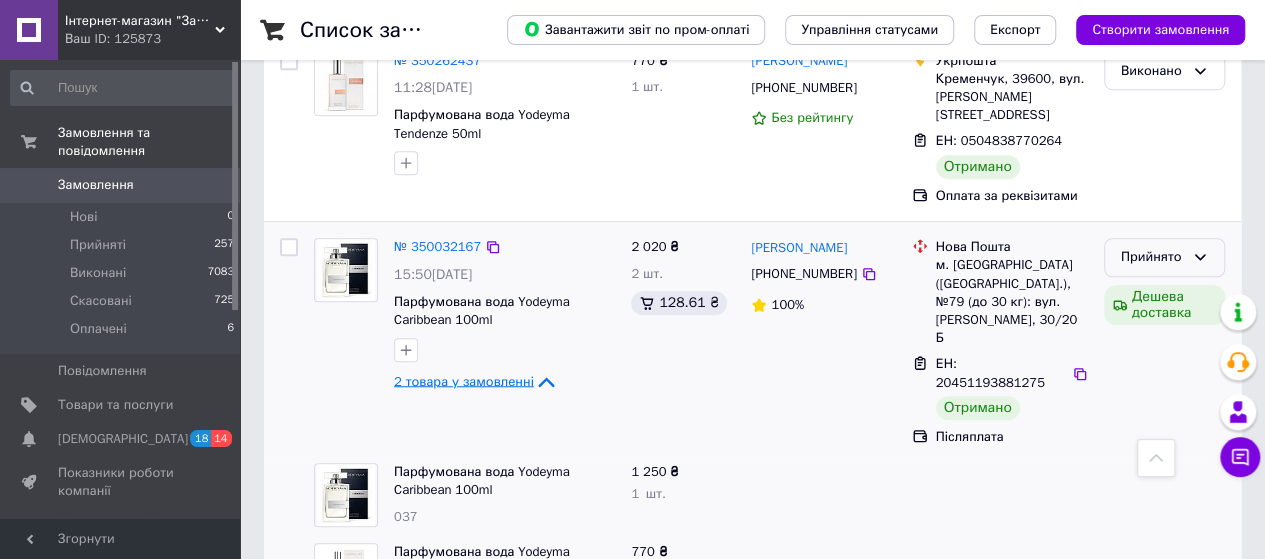 click 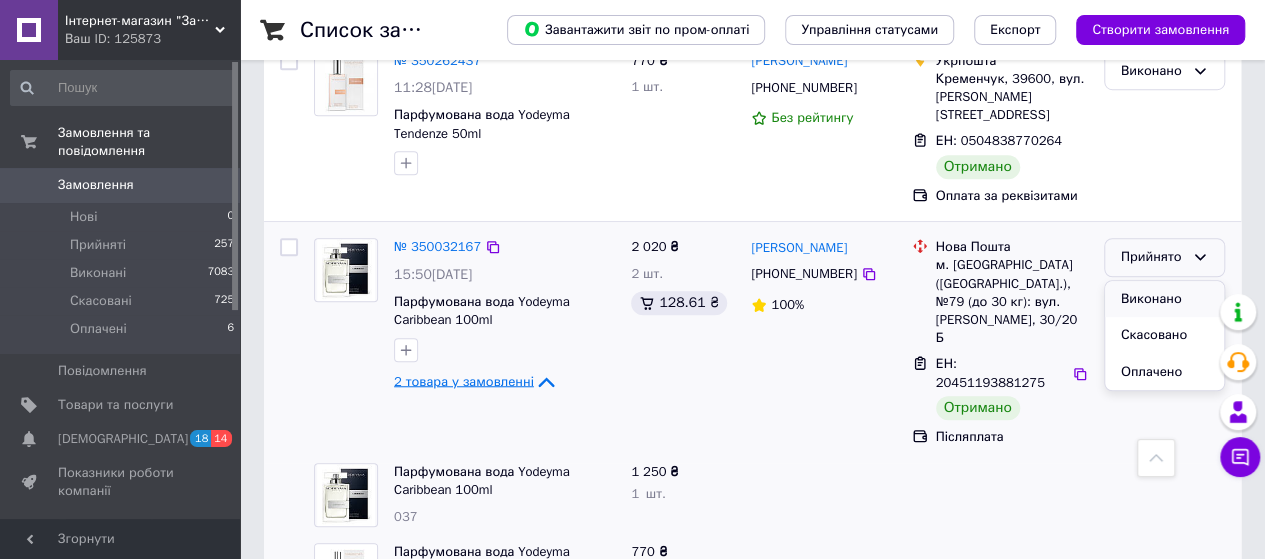 click on "Виконано" at bounding box center (1164, 299) 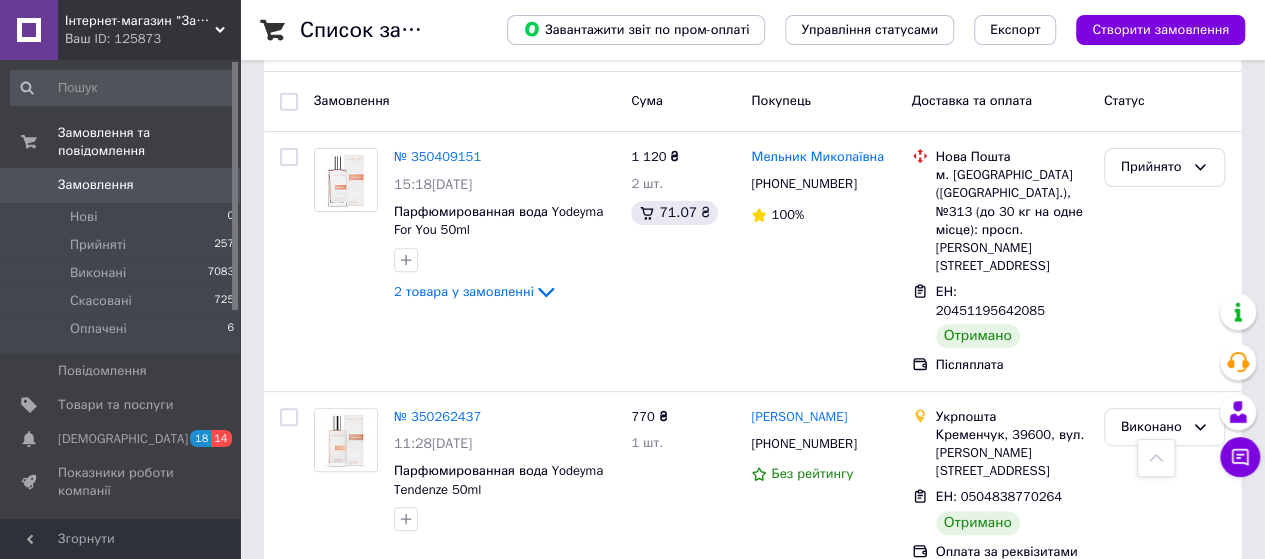 scroll, scrollTop: 200, scrollLeft: 0, axis: vertical 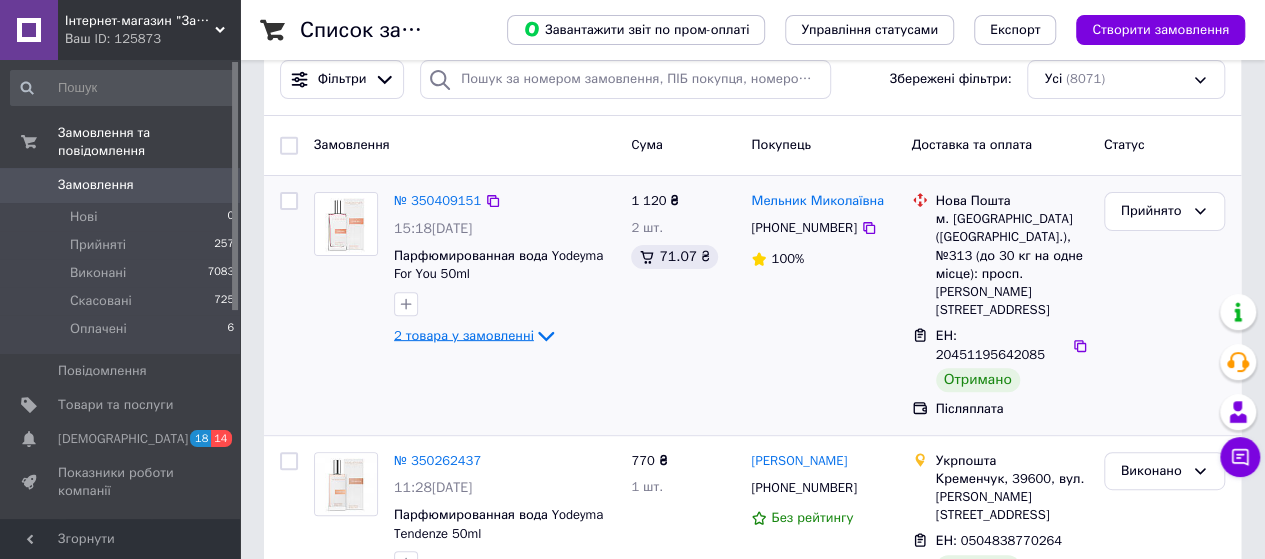 click 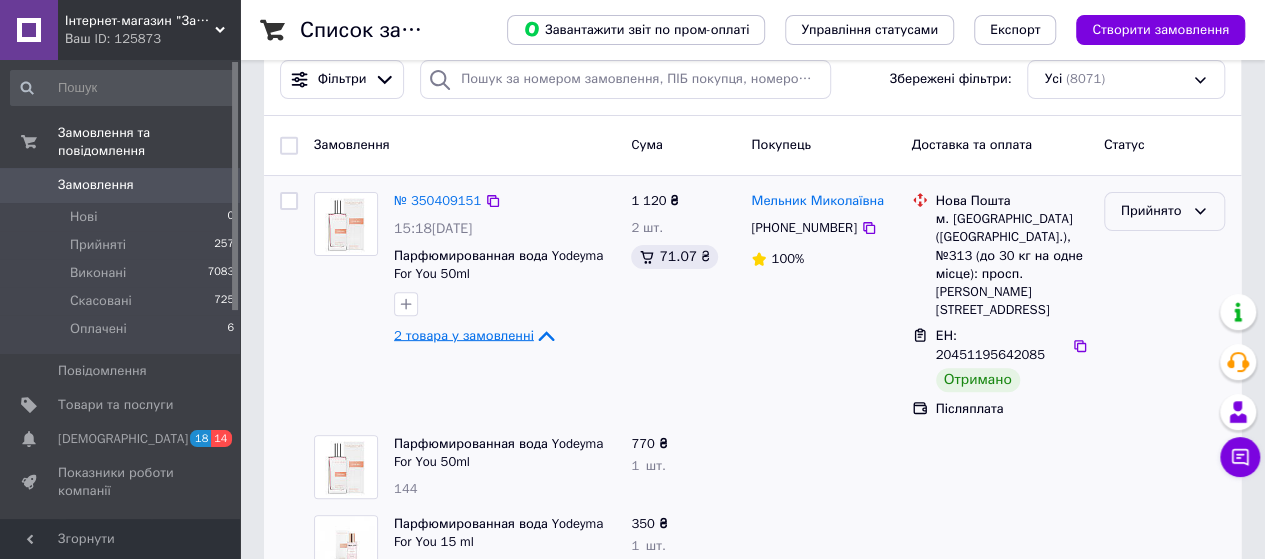 click on "Прийнято" at bounding box center (1152, 211) 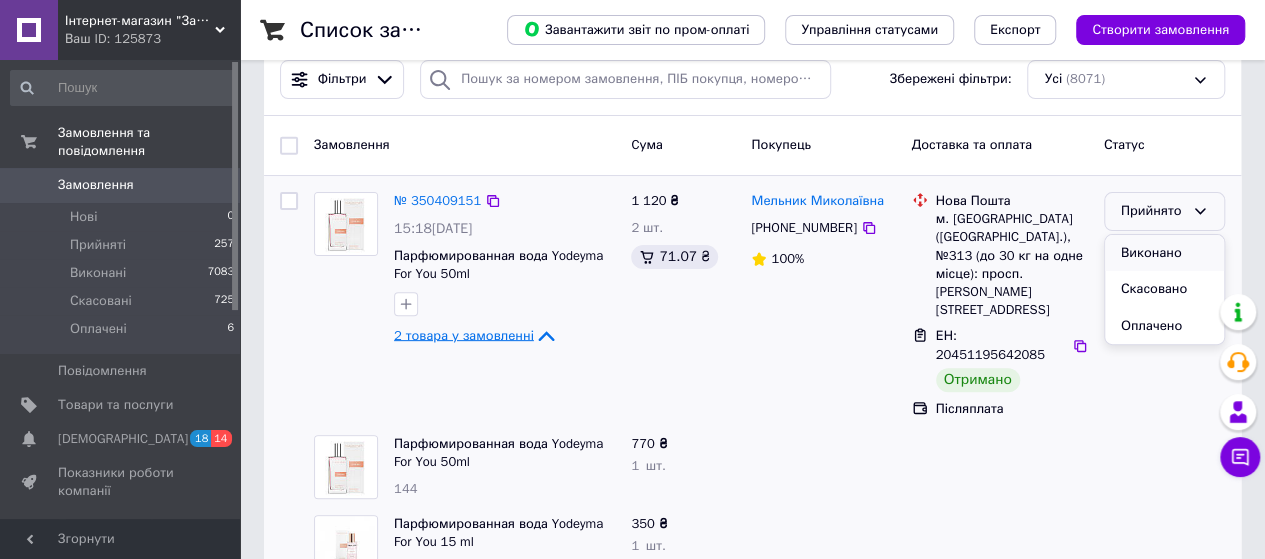 click on "Виконано" at bounding box center [1164, 253] 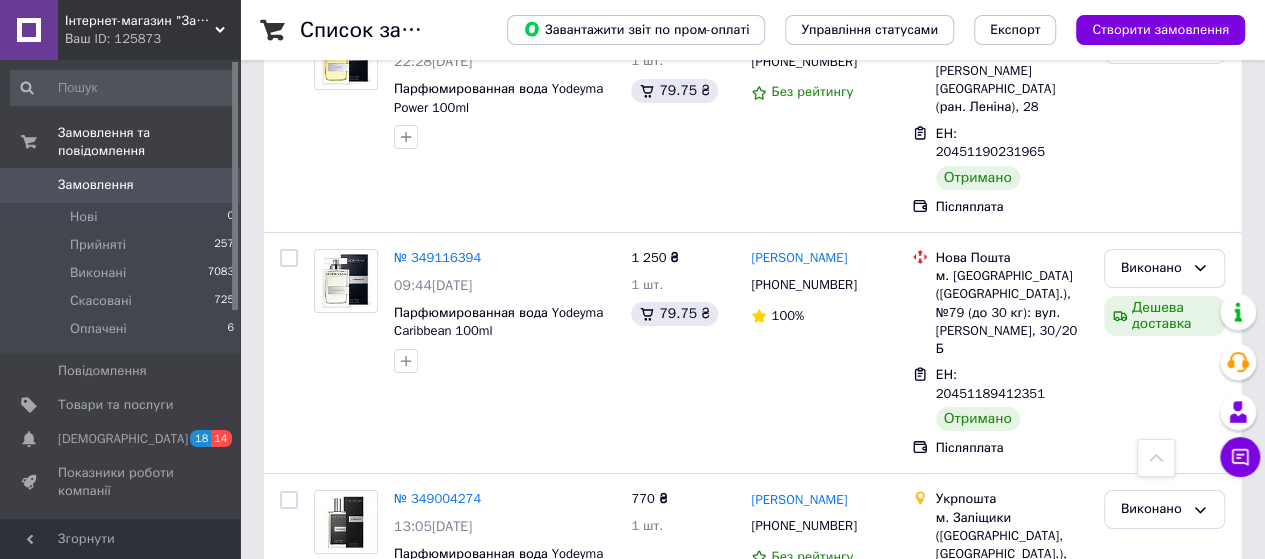 scroll, scrollTop: 4020, scrollLeft: 0, axis: vertical 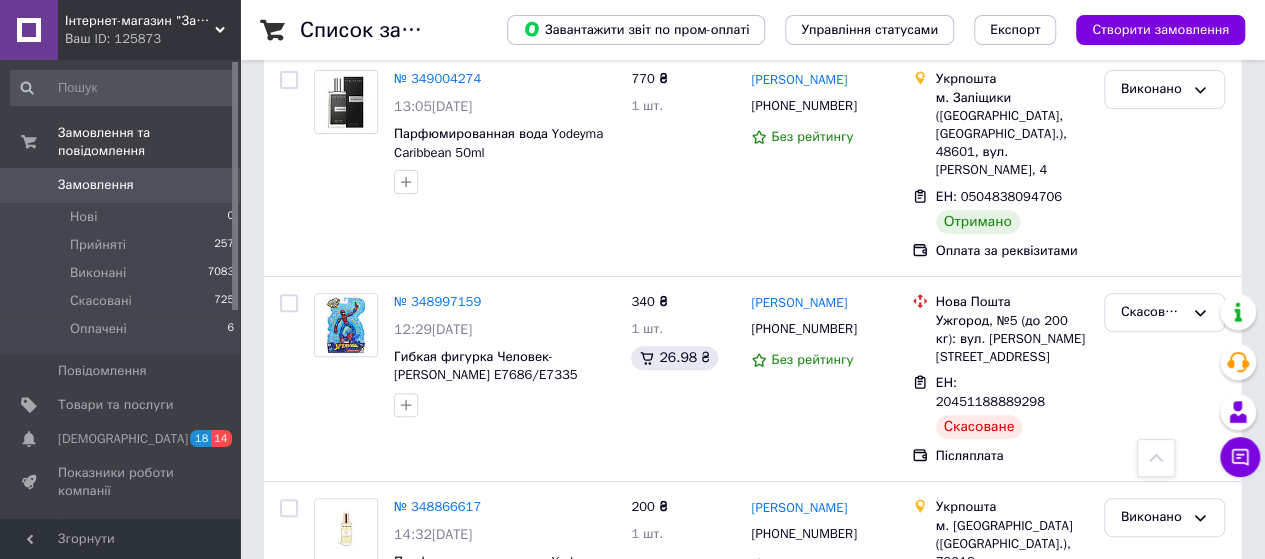 click on "1" at bounding box center [404, 1178] 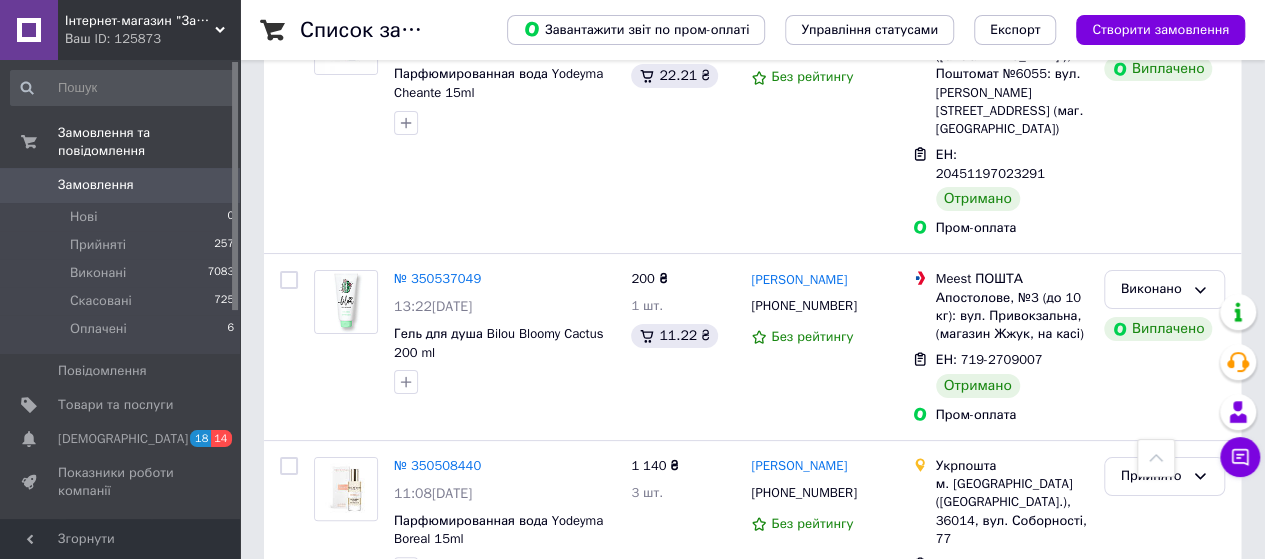 scroll, scrollTop: 3671, scrollLeft: 0, axis: vertical 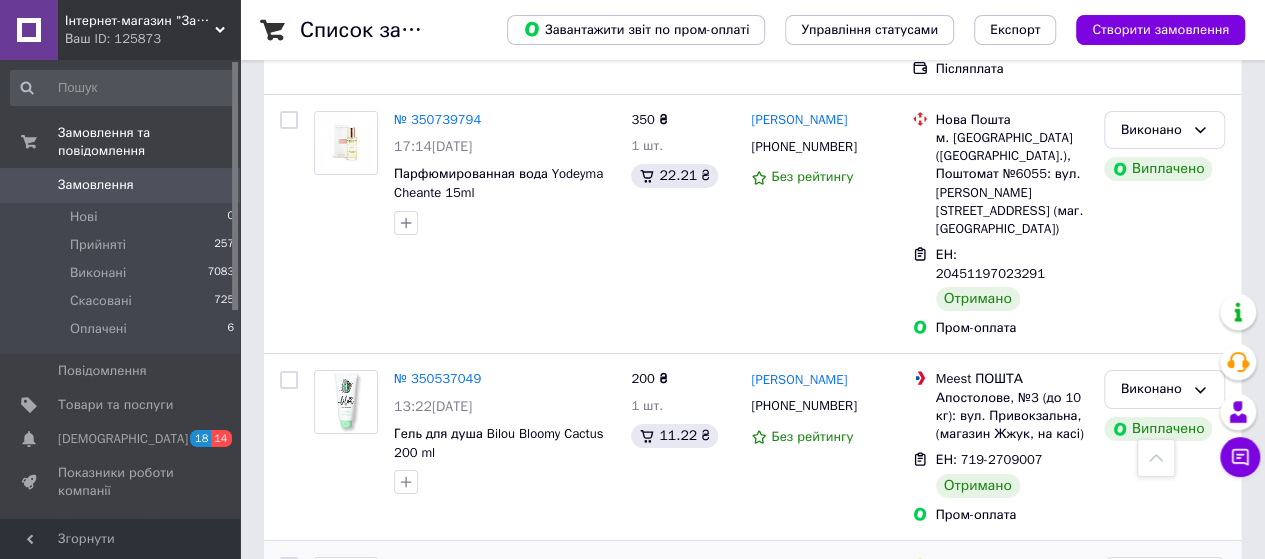 click 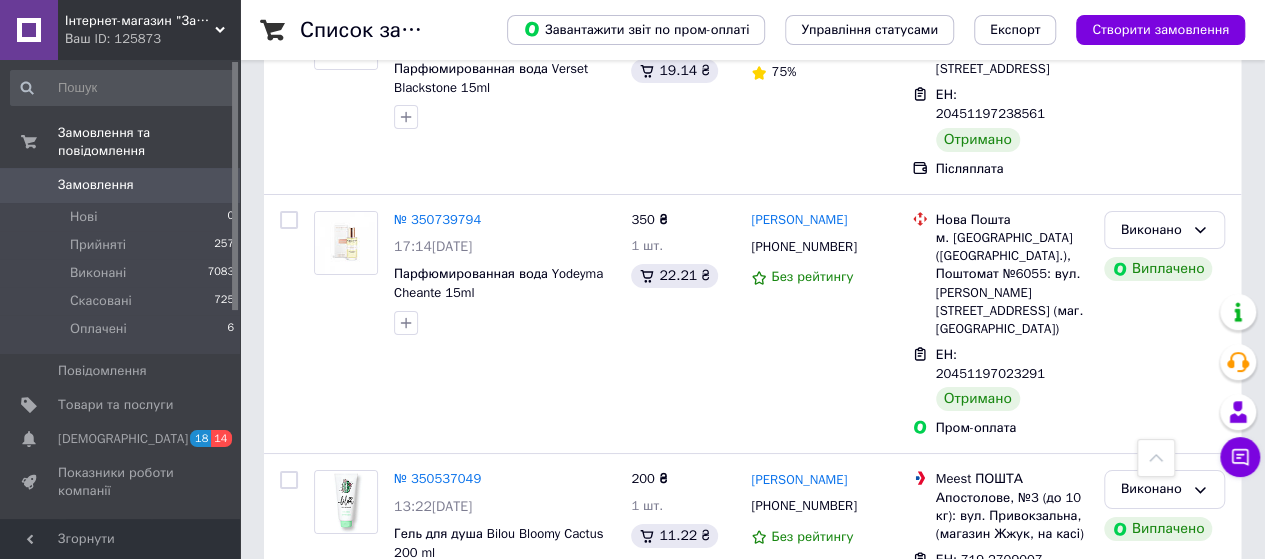 scroll, scrollTop: 3471, scrollLeft: 0, axis: vertical 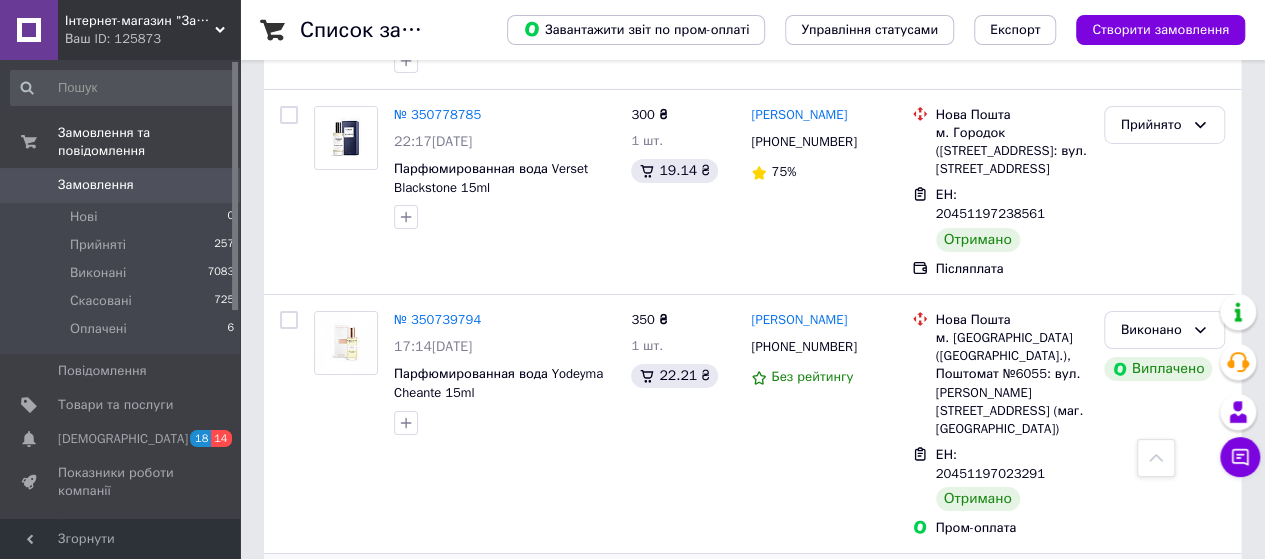 drag, startPoint x: 444, startPoint y: 249, endPoint x: 395, endPoint y: 224, distance: 55.00909 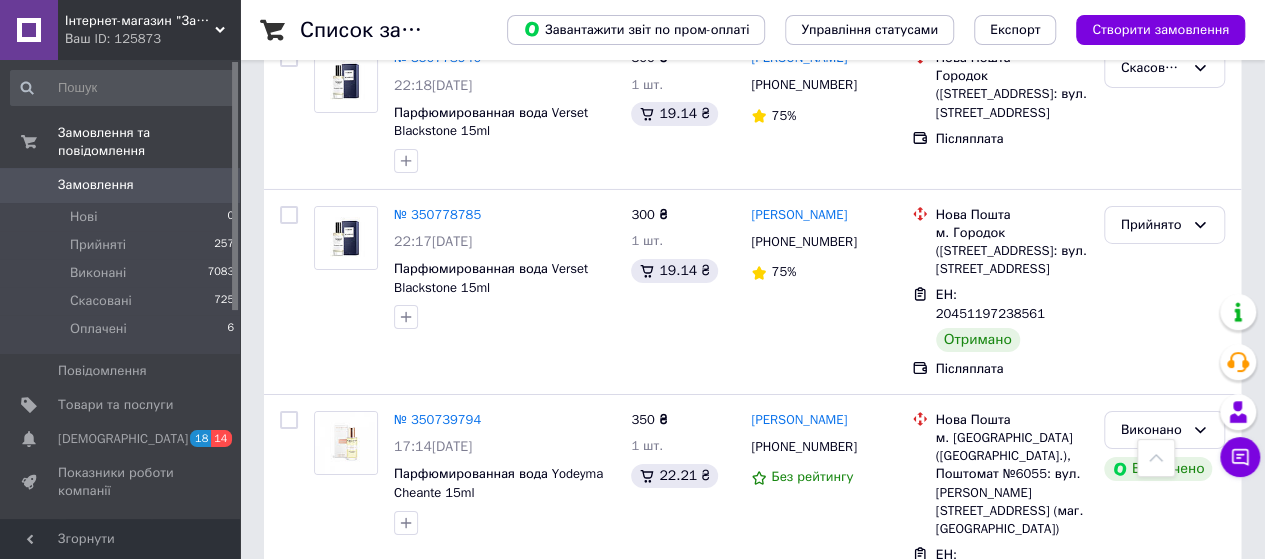 scroll, scrollTop: 3471, scrollLeft: 0, axis: vertical 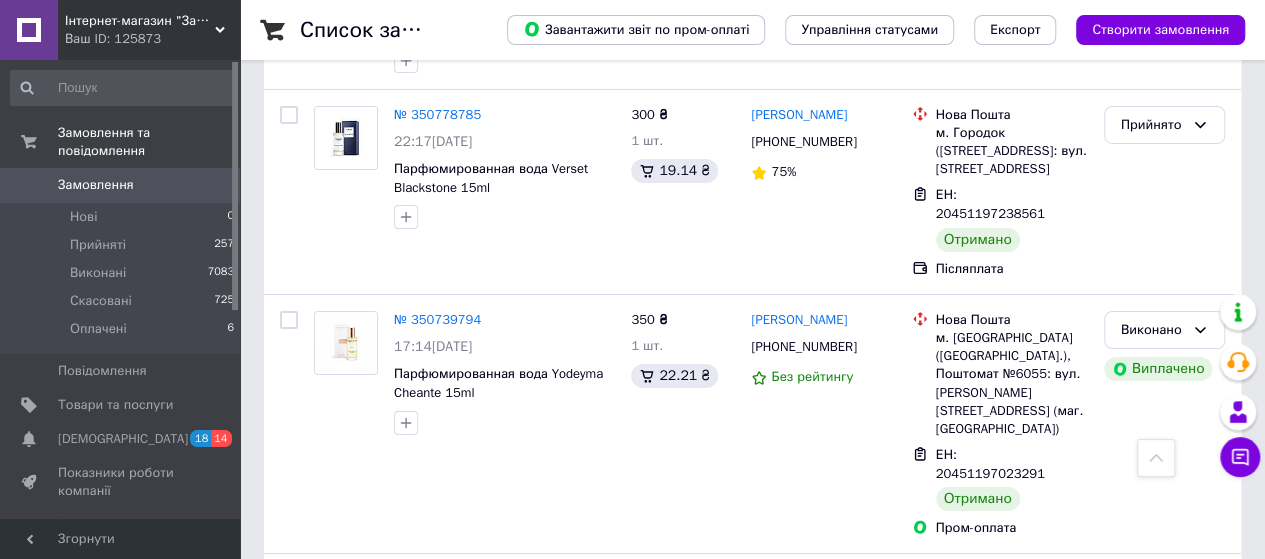 click on "Прийнято" at bounding box center (1152, 776) 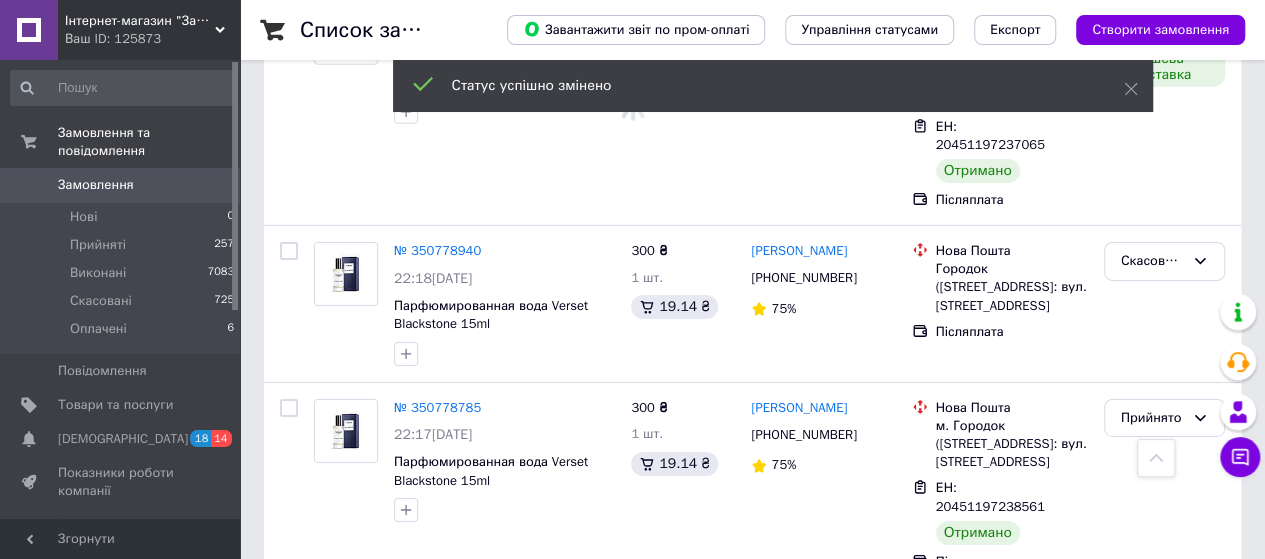 scroll, scrollTop: 3171, scrollLeft: 0, axis: vertical 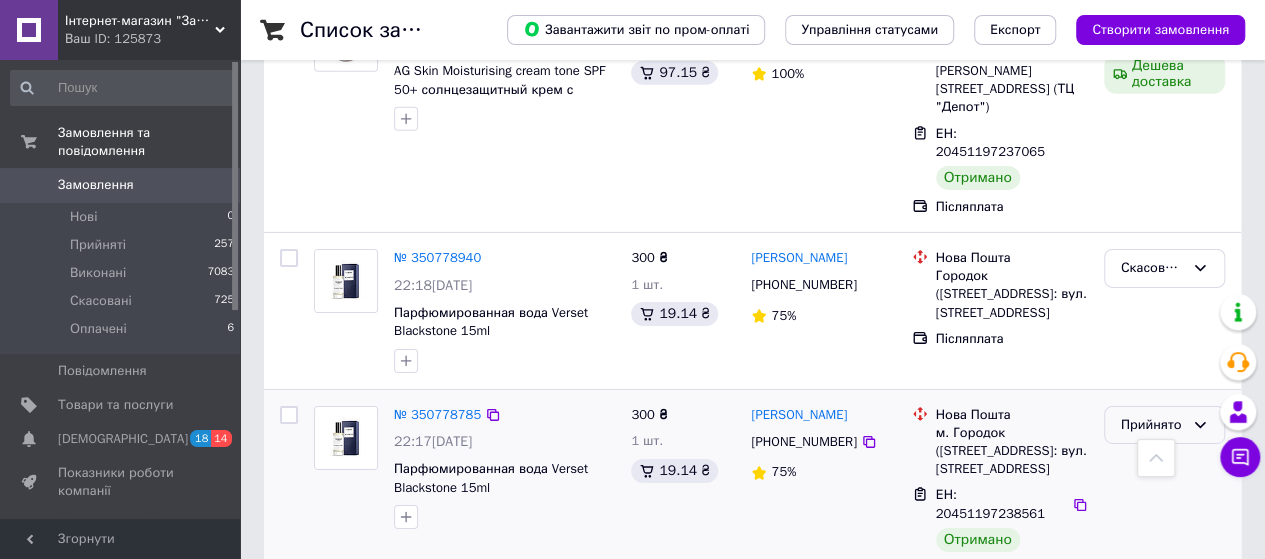 click on "Прийнято" at bounding box center (1152, 425) 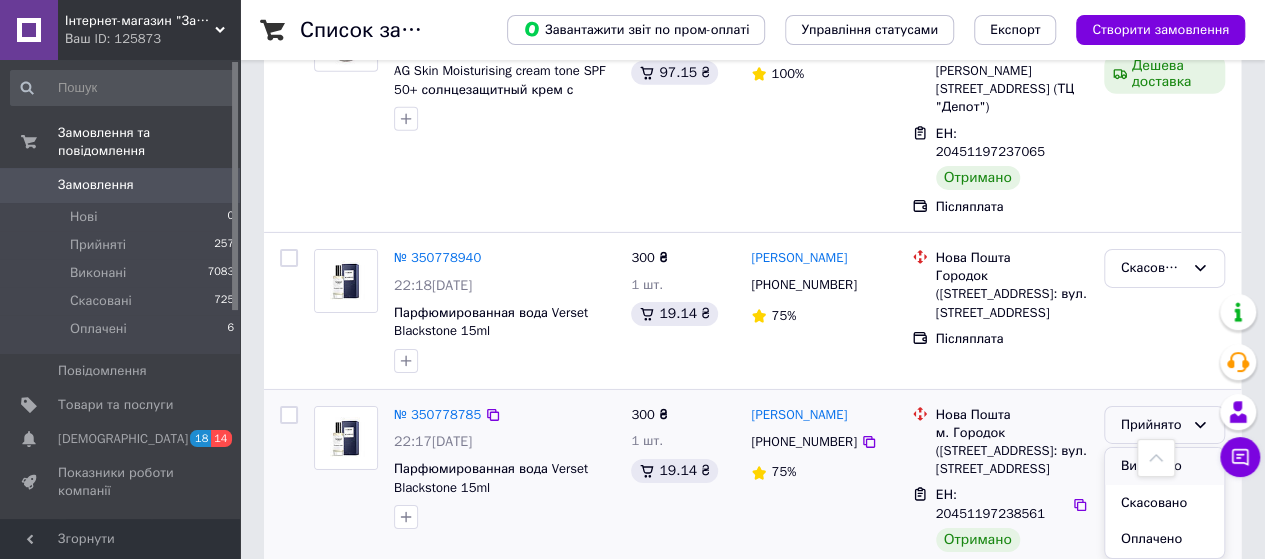click on "Виконано" at bounding box center (1164, 466) 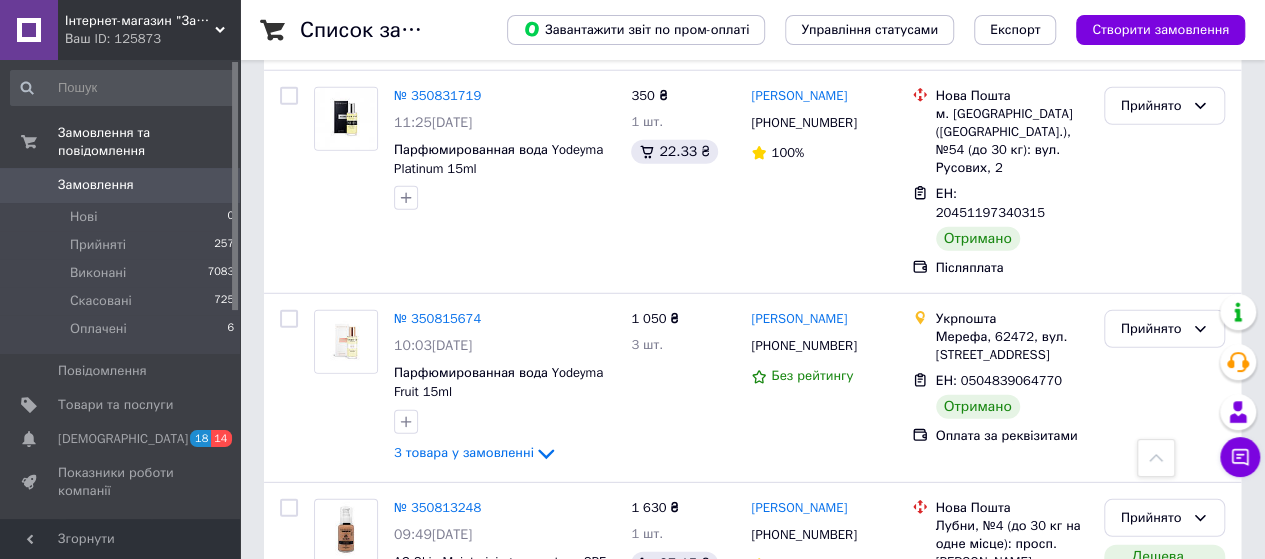 scroll, scrollTop: 2671, scrollLeft: 0, axis: vertical 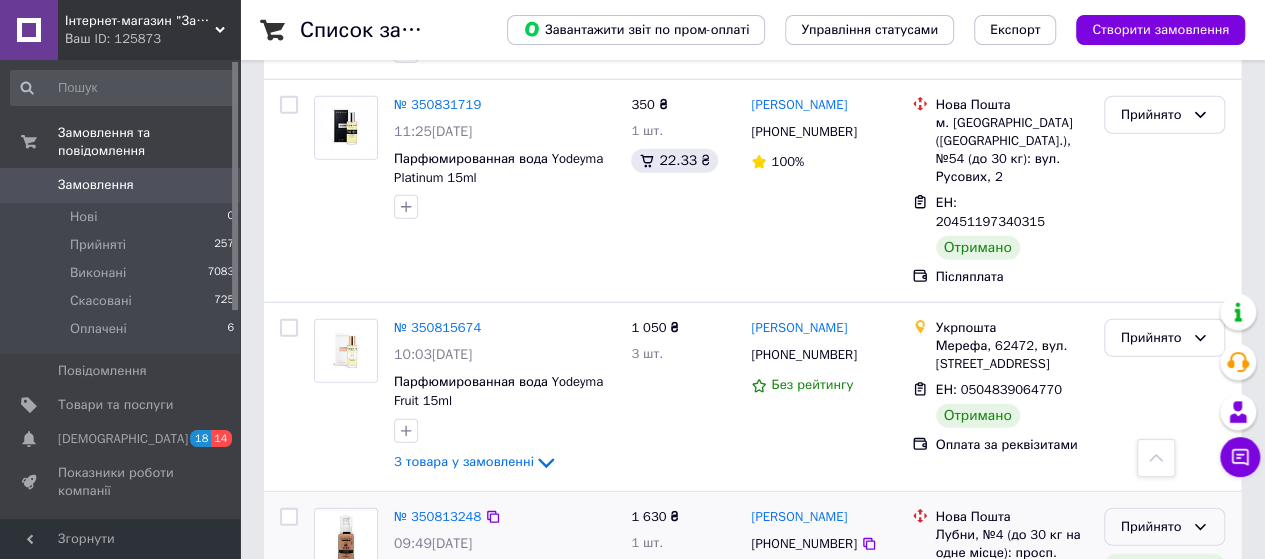 click on "Прийнято" at bounding box center [1164, 527] 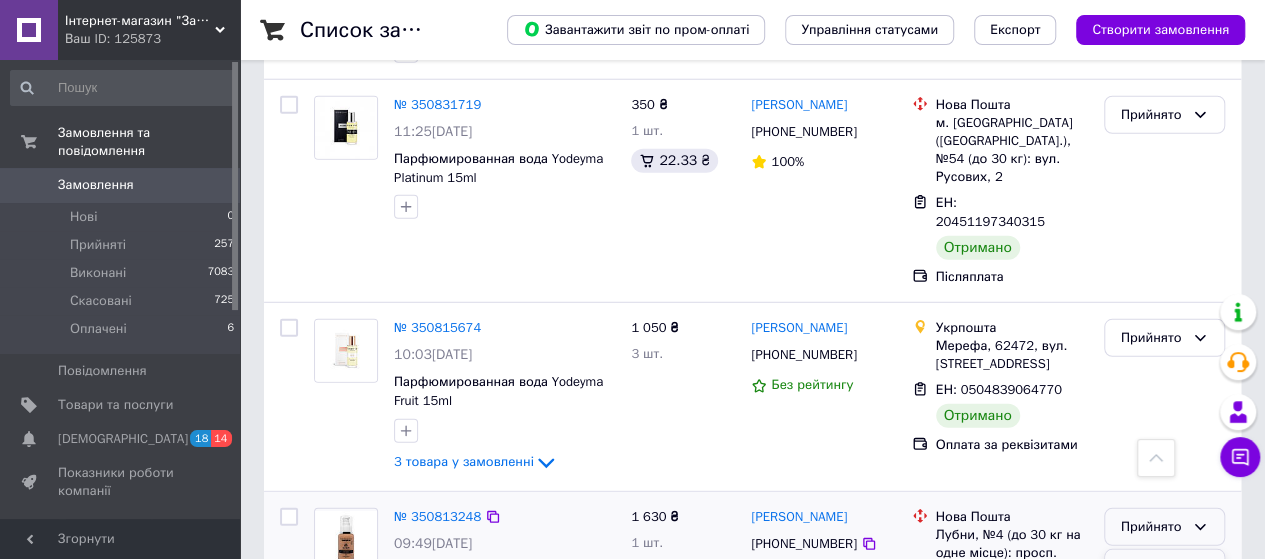 click on "Виконано" at bounding box center [1164, 568] 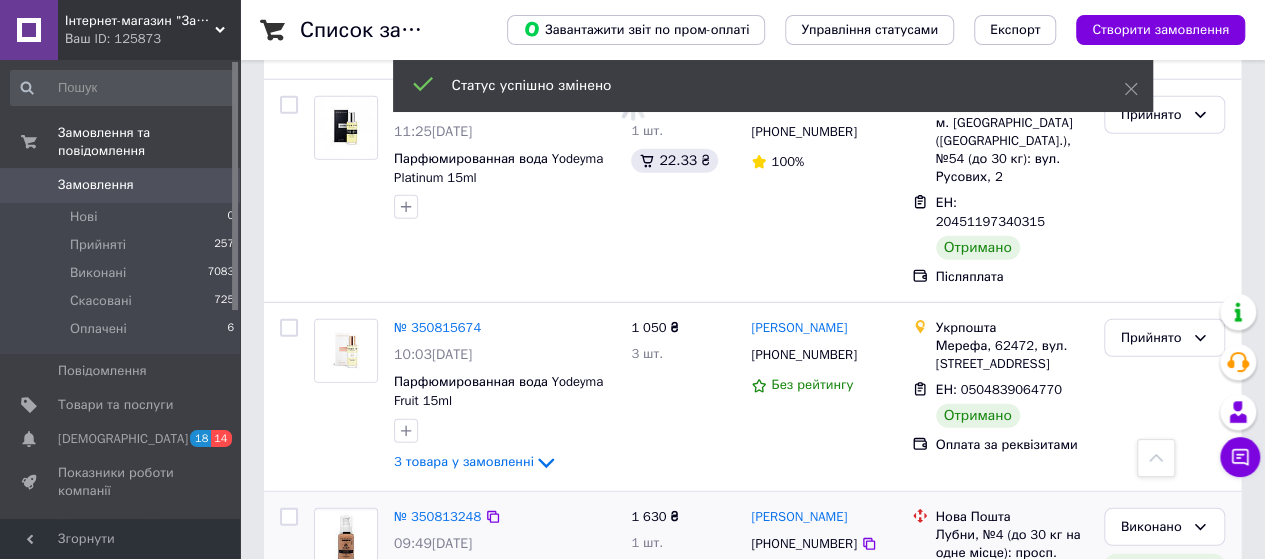 scroll, scrollTop: 2571, scrollLeft: 0, axis: vertical 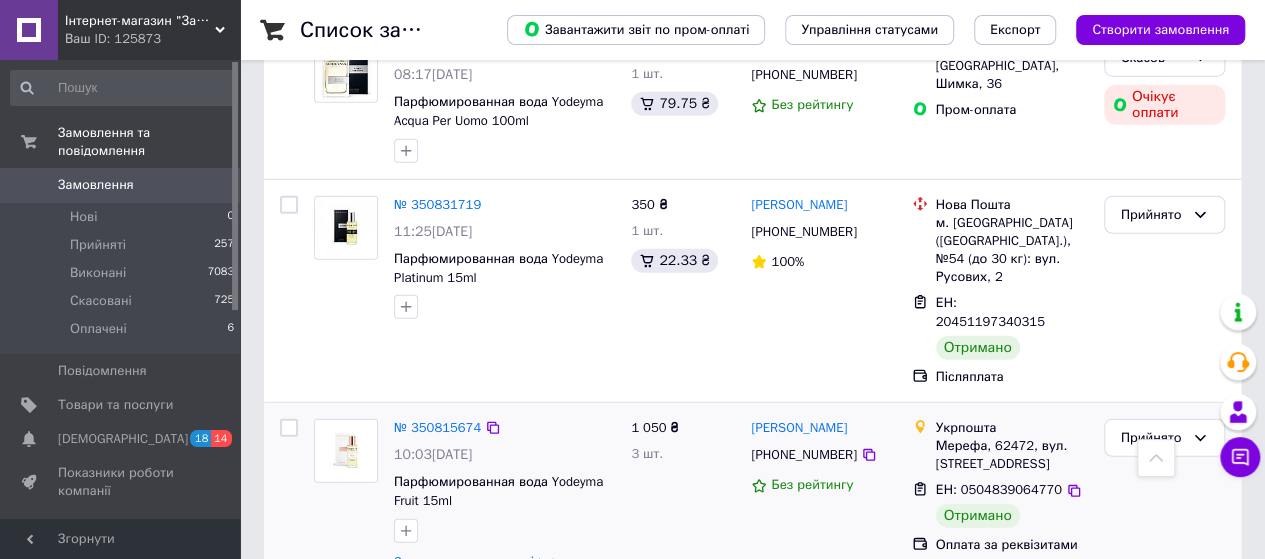 click 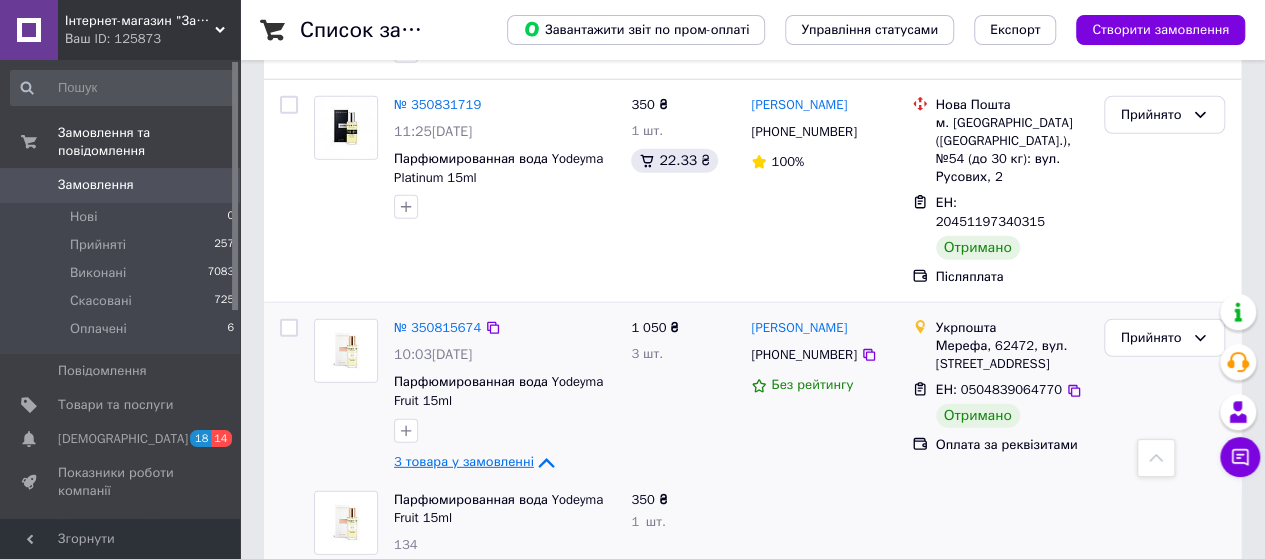 scroll, scrollTop: 2571, scrollLeft: 0, axis: vertical 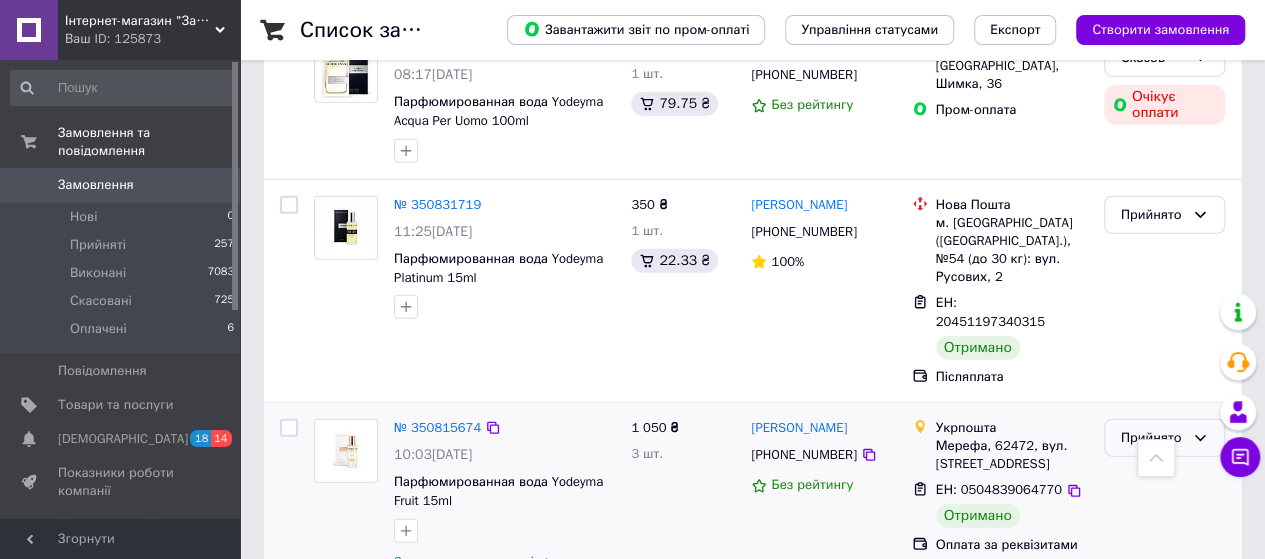 click on "Прийнято" at bounding box center [1152, 438] 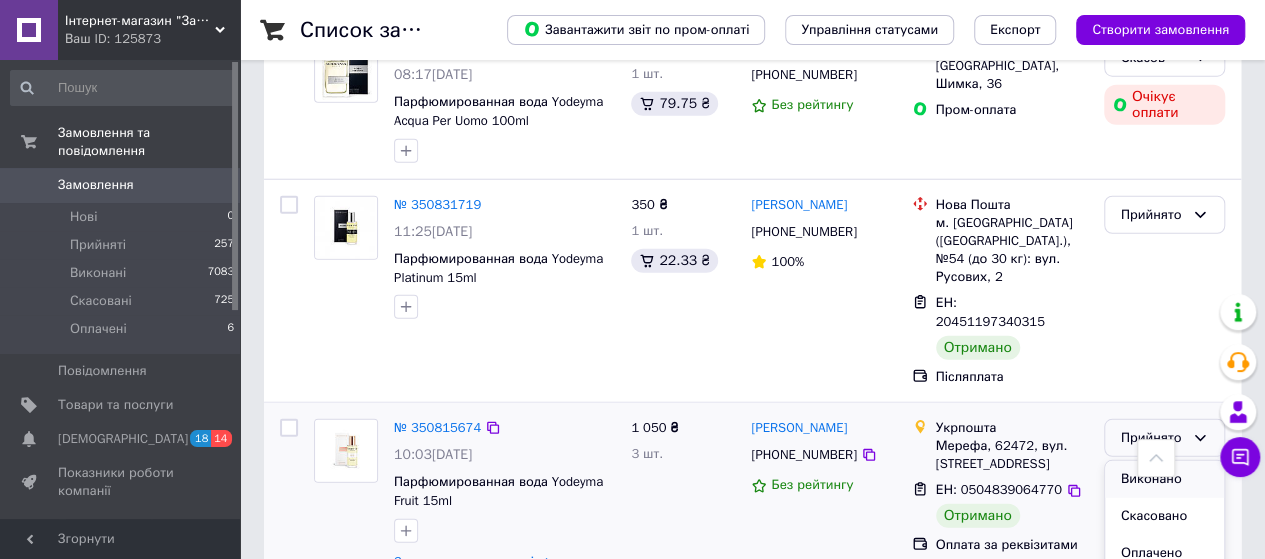 click on "Виконано" at bounding box center (1164, 479) 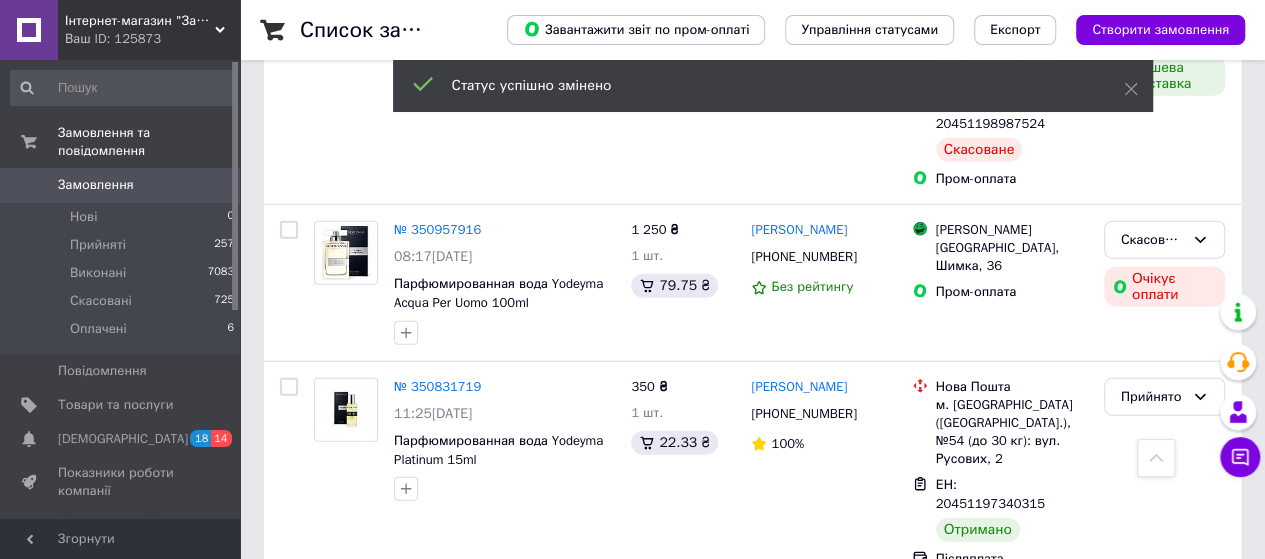 scroll, scrollTop: 2371, scrollLeft: 0, axis: vertical 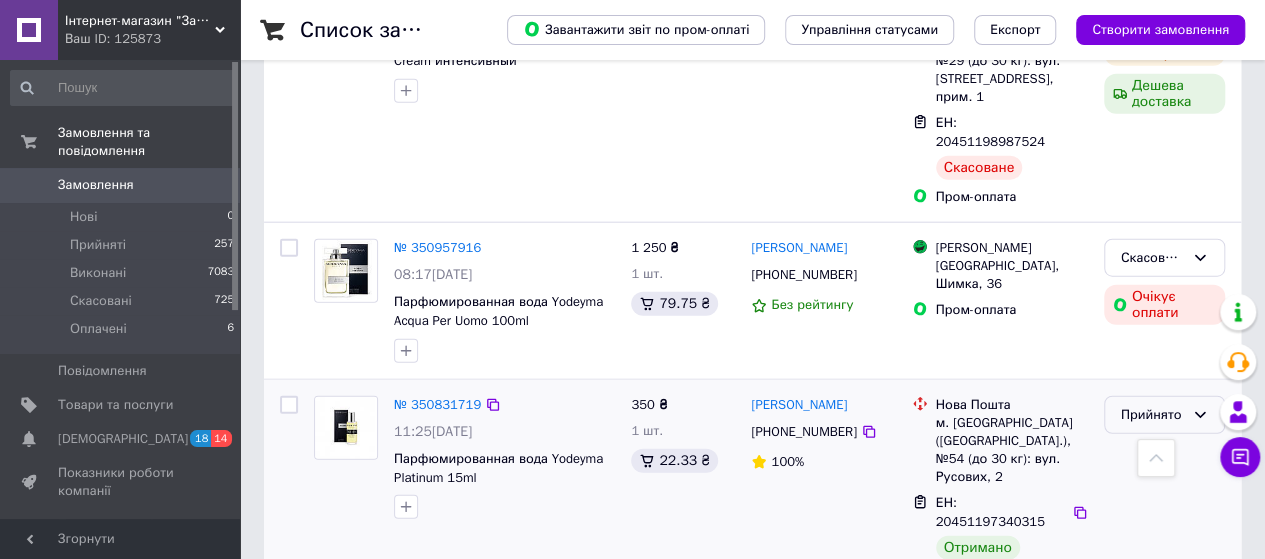 click on "Прийнято" at bounding box center [1152, 415] 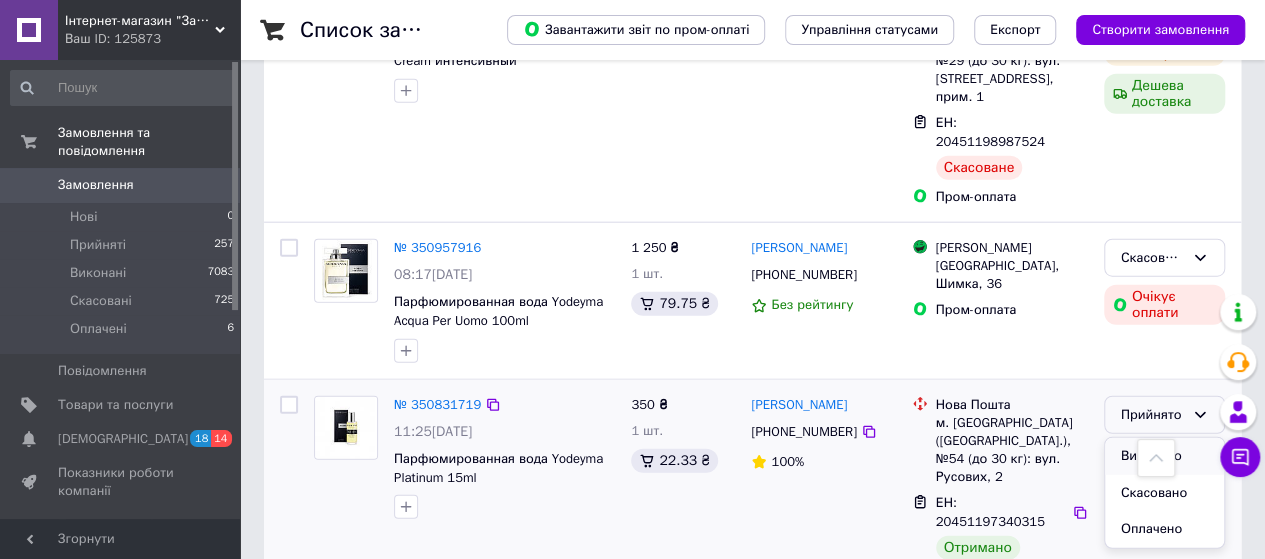 click on "Виконано" at bounding box center (1164, 456) 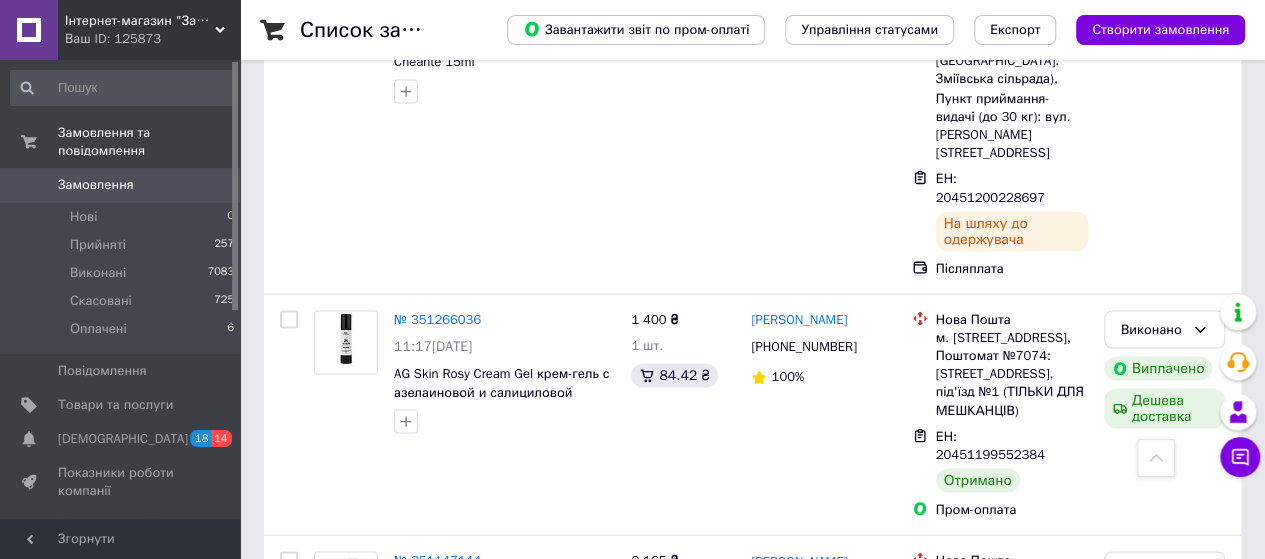 scroll, scrollTop: 1771, scrollLeft: 0, axis: vertical 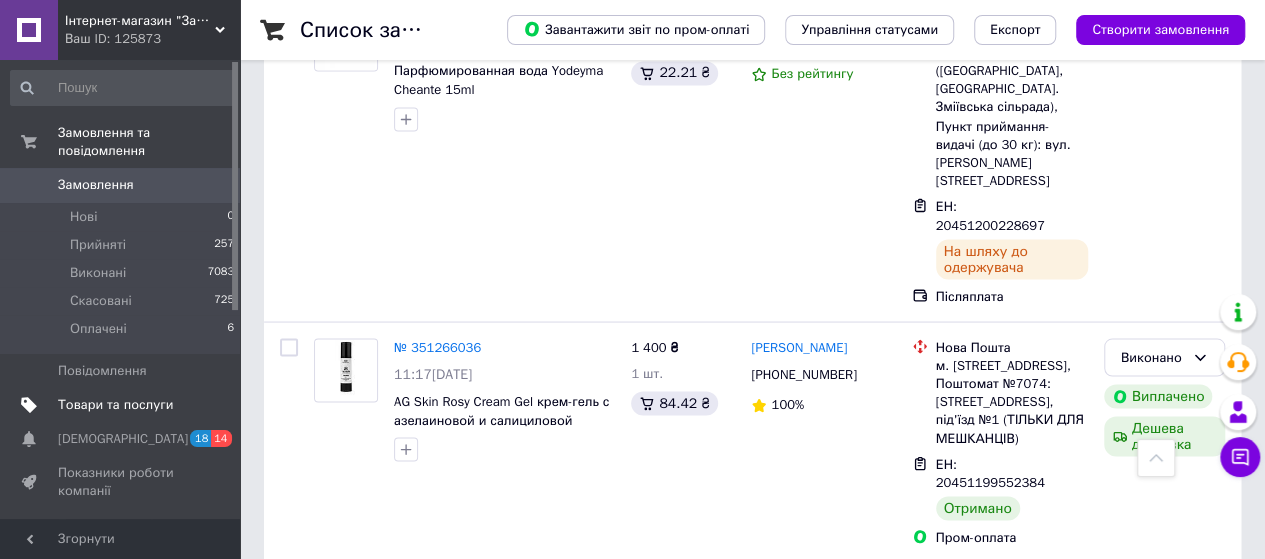 click on "Товари та послуги" at bounding box center [115, 405] 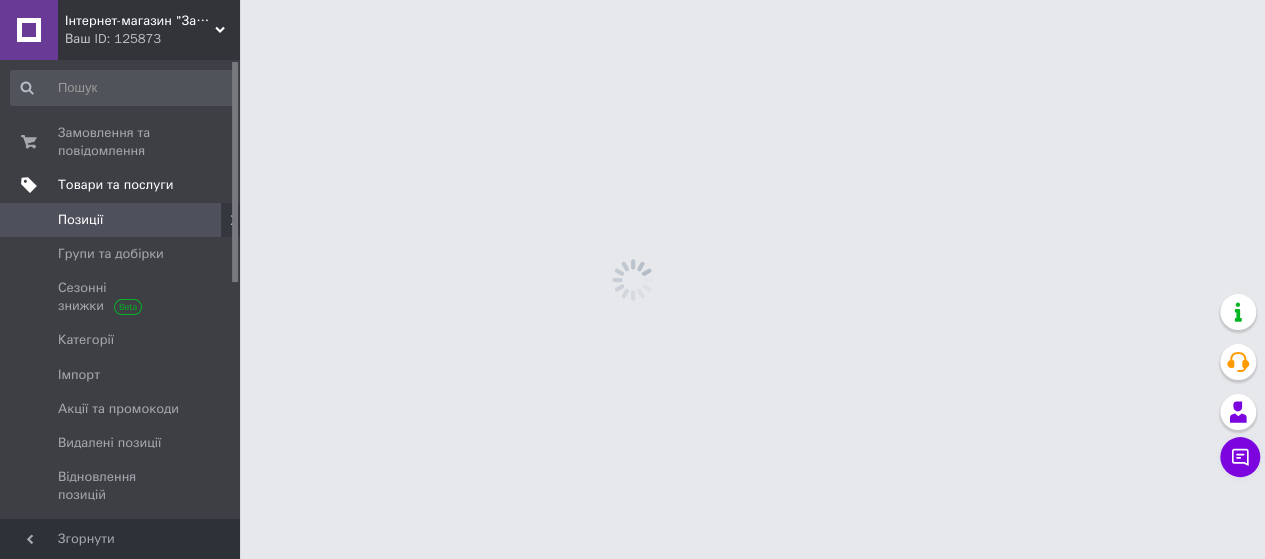 scroll, scrollTop: 0, scrollLeft: 0, axis: both 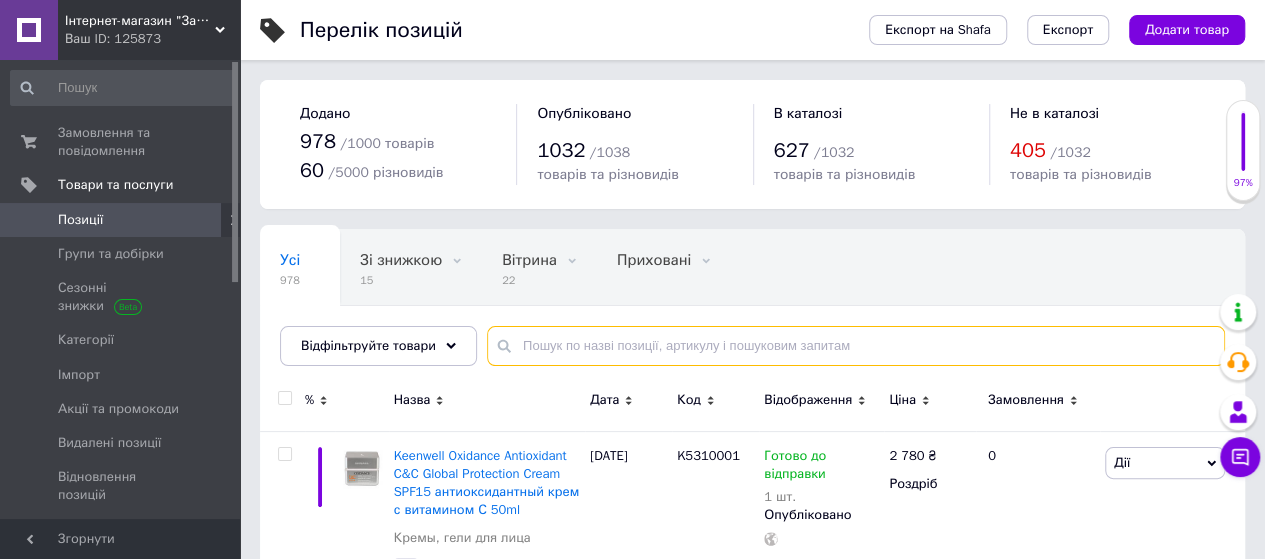 click at bounding box center [856, 346] 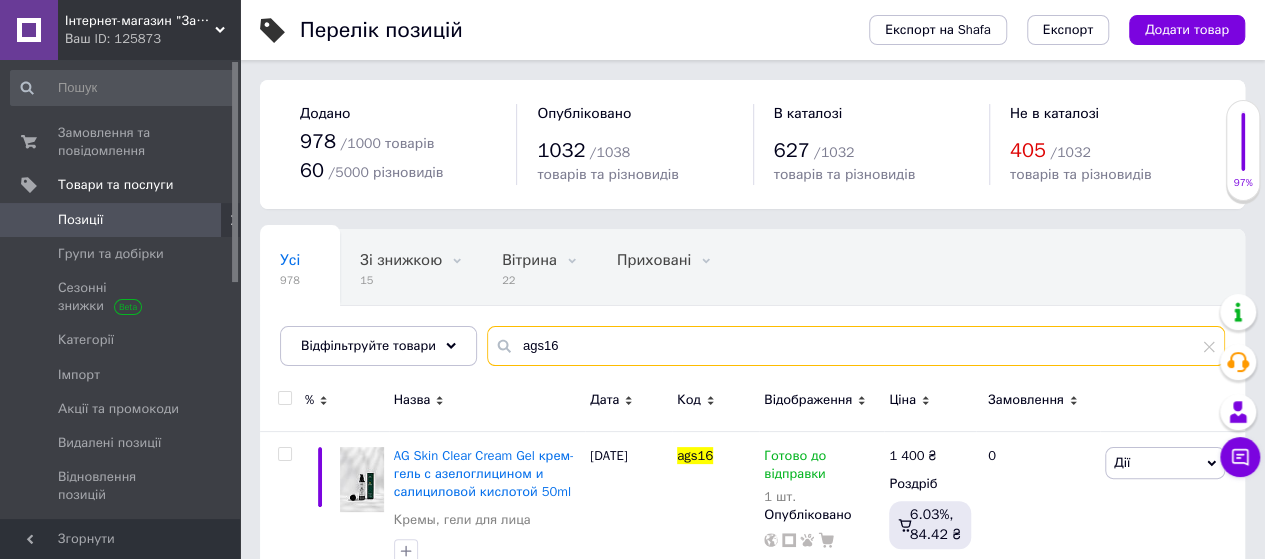 scroll, scrollTop: 48, scrollLeft: 0, axis: vertical 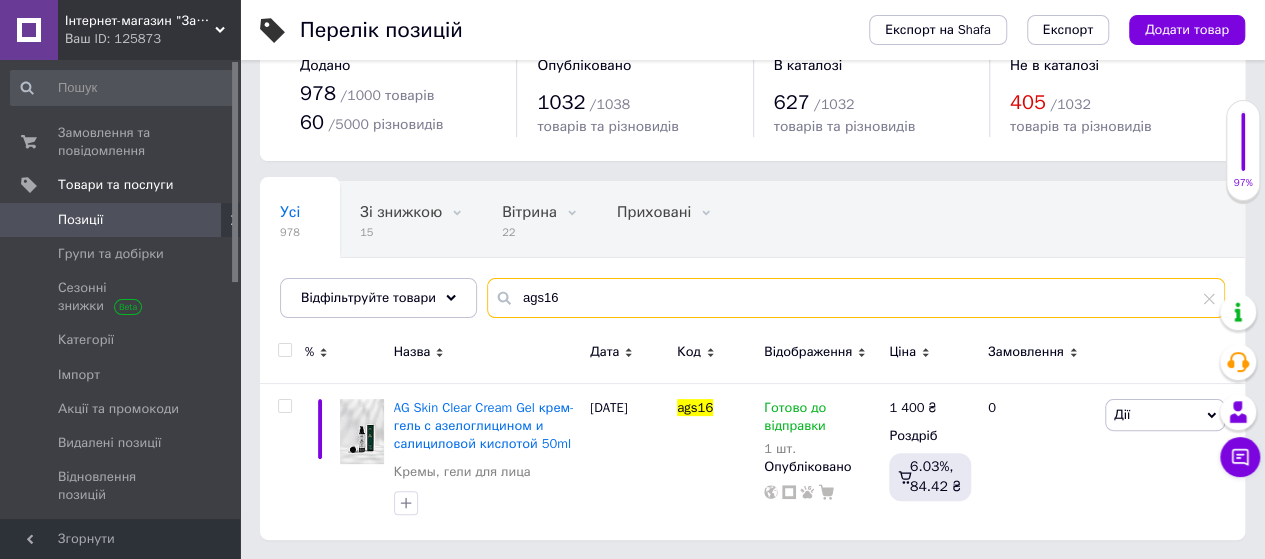 drag, startPoint x: 538, startPoint y: 296, endPoint x: 547, endPoint y: 291, distance: 10.29563 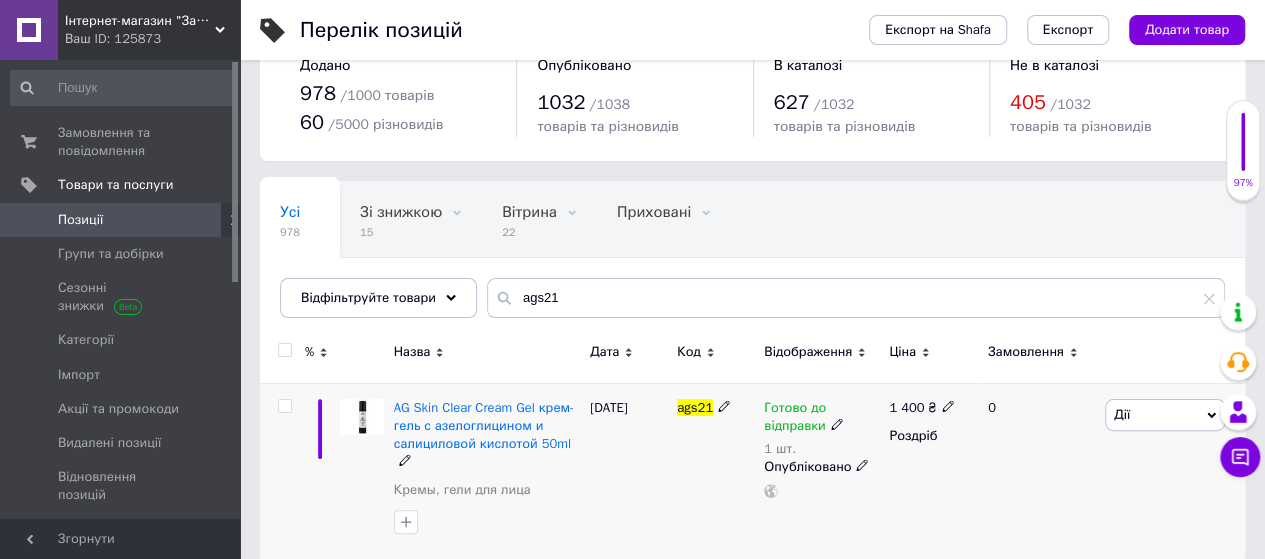 click on "Дії" at bounding box center [1165, 415] 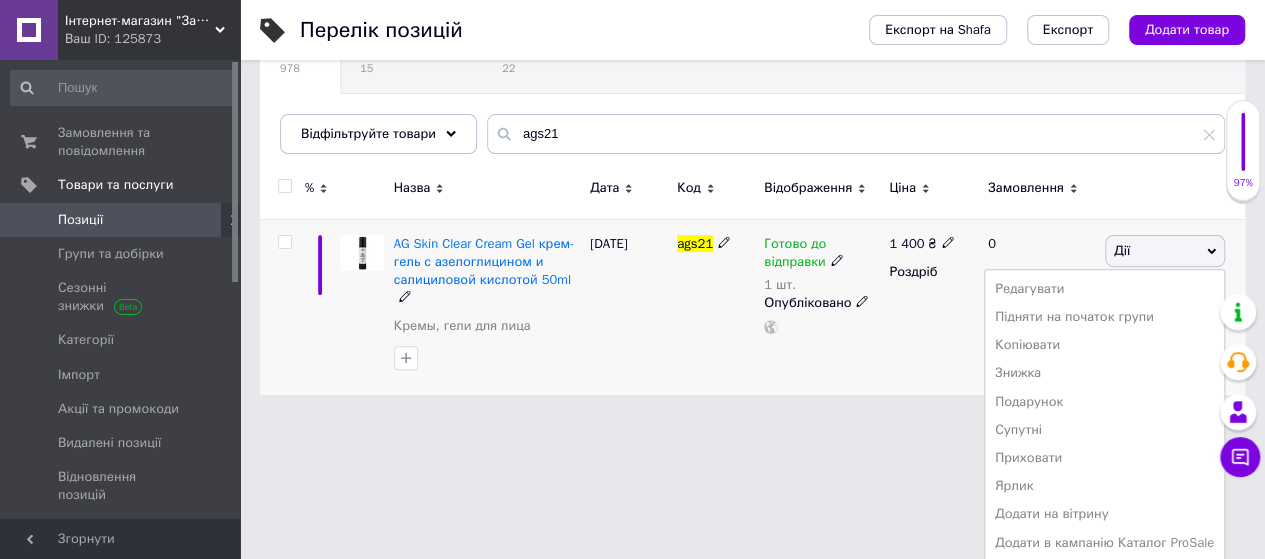 scroll, scrollTop: 241, scrollLeft: 0, axis: vertical 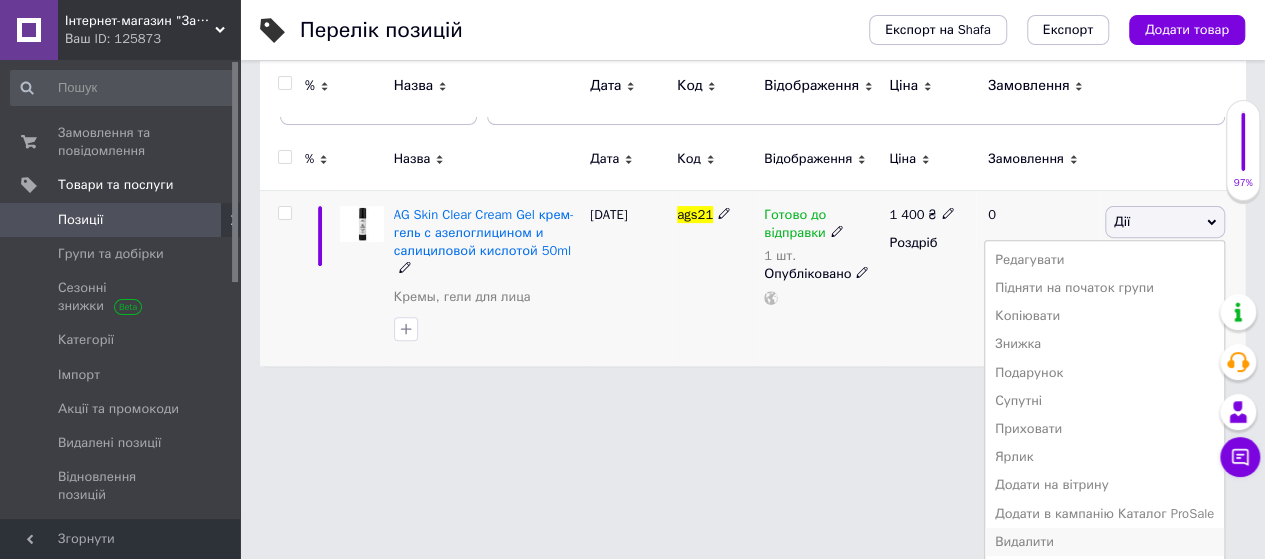 click on "Видалити" at bounding box center (1104, 542) 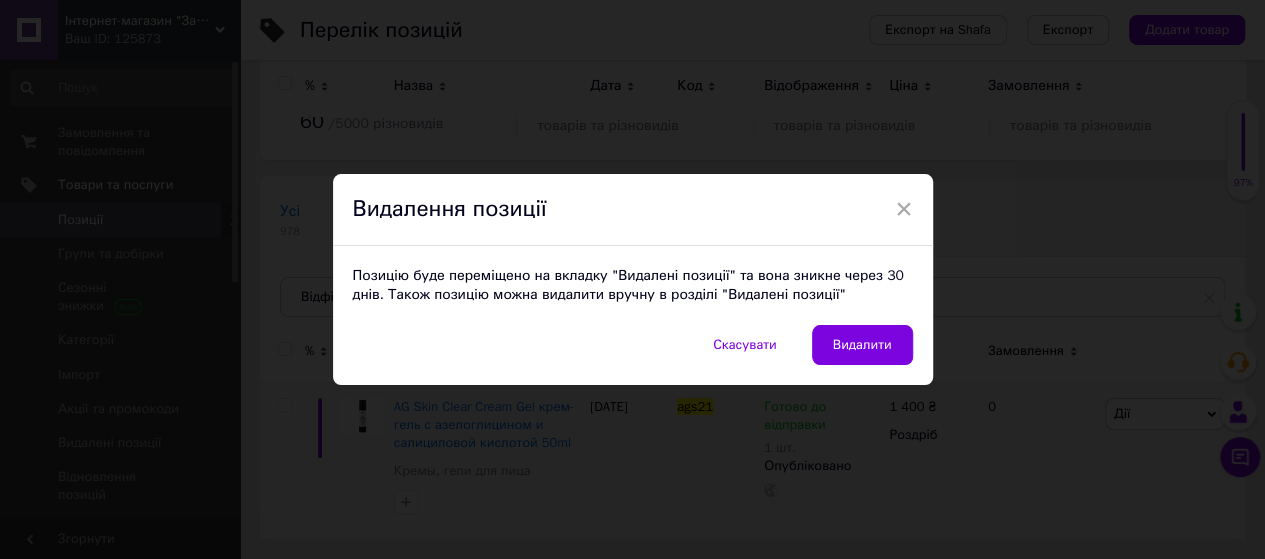 scroll, scrollTop: 48, scrollLeft: 0, axis: vertical 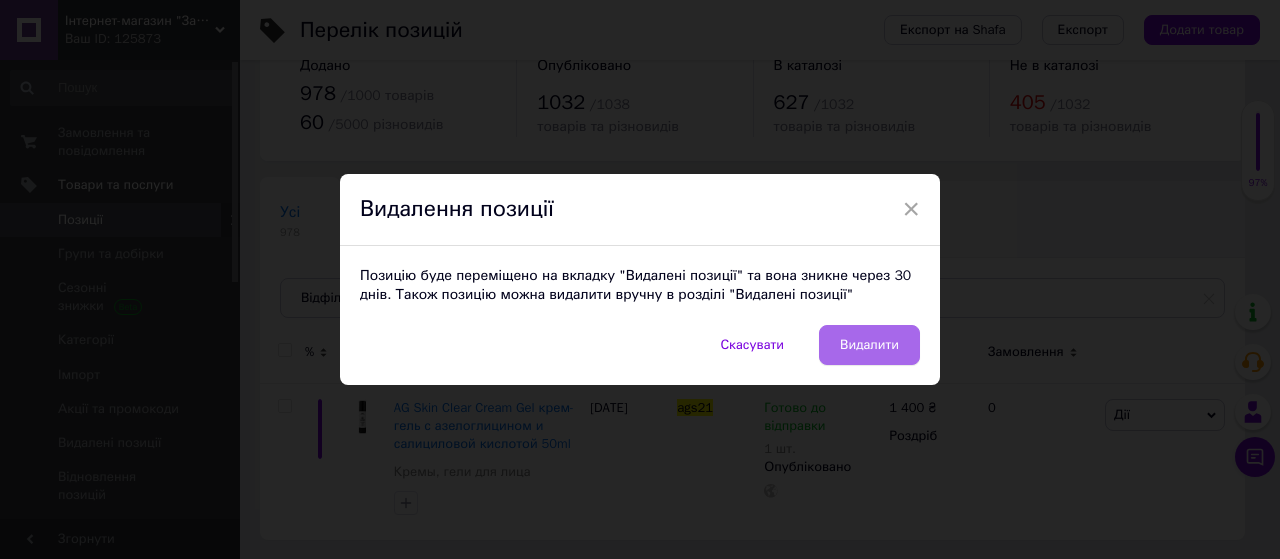 click on "Видалити" at bounding box center [869, 345] 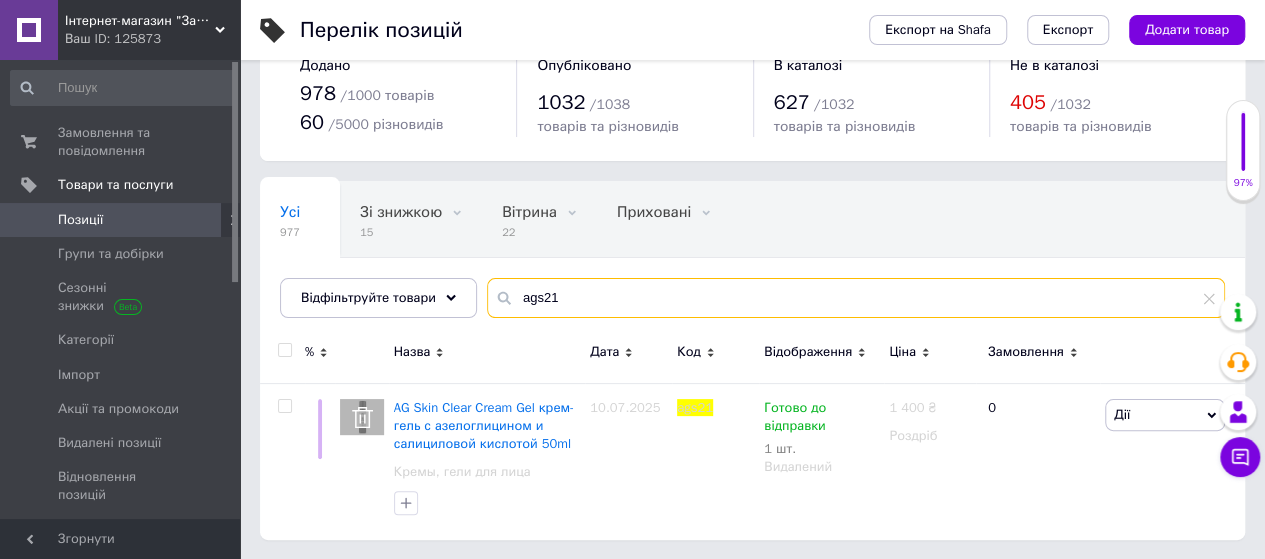 drag, startPoint x: 533, startPoint y: 296, endPoint x: 553, endPoint y: 294, distance: 20.09975 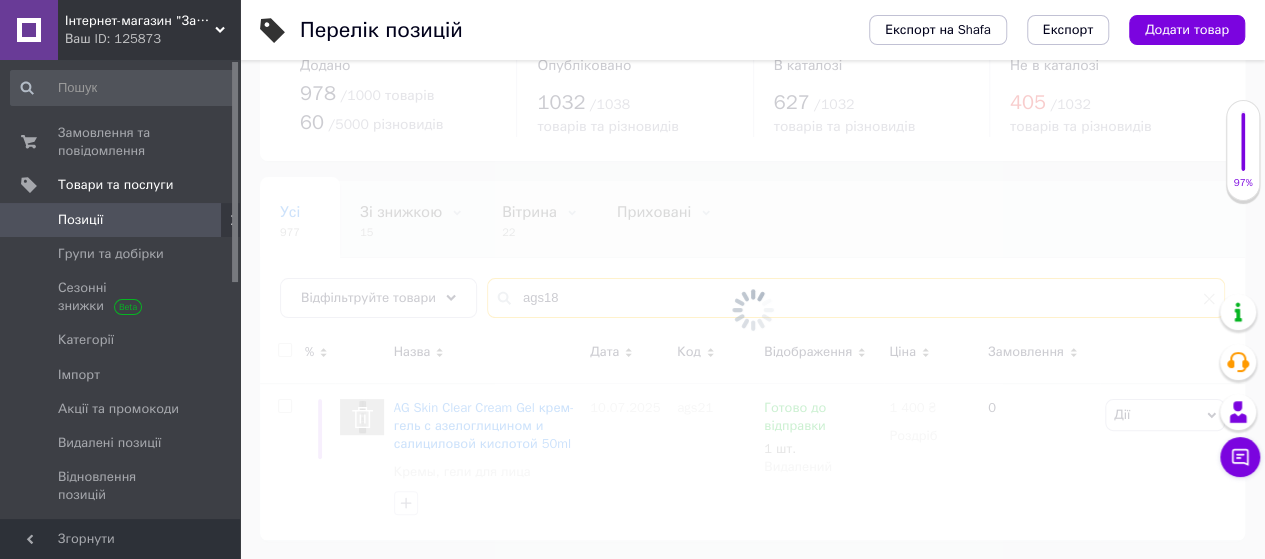type on "ags18" 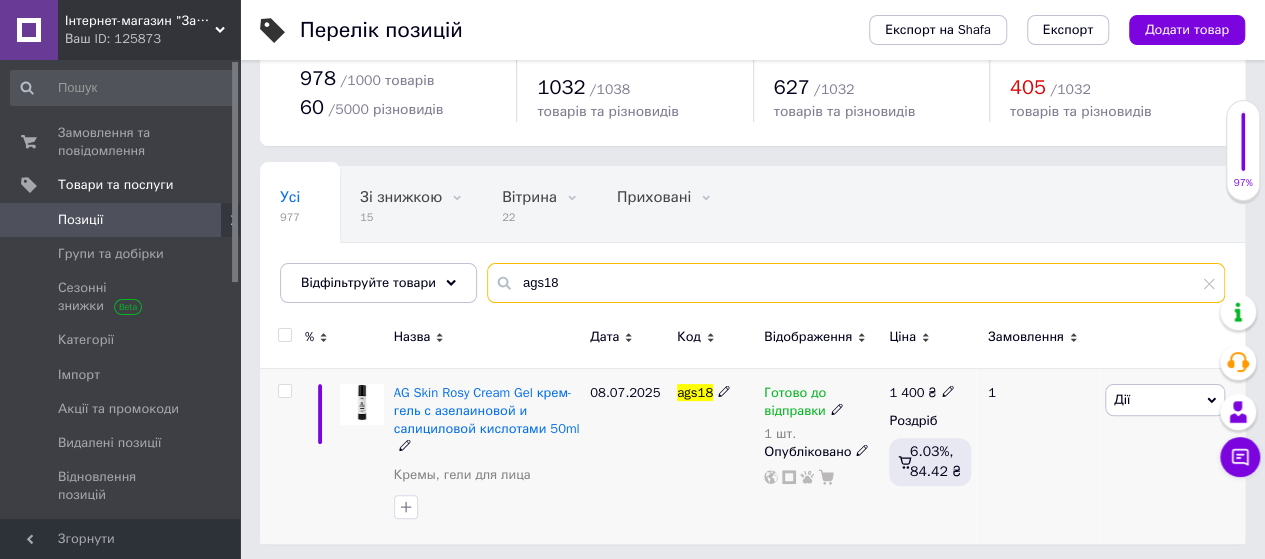 scroll, scrollTop: 66, scrollLeft: 0, axis: vertical 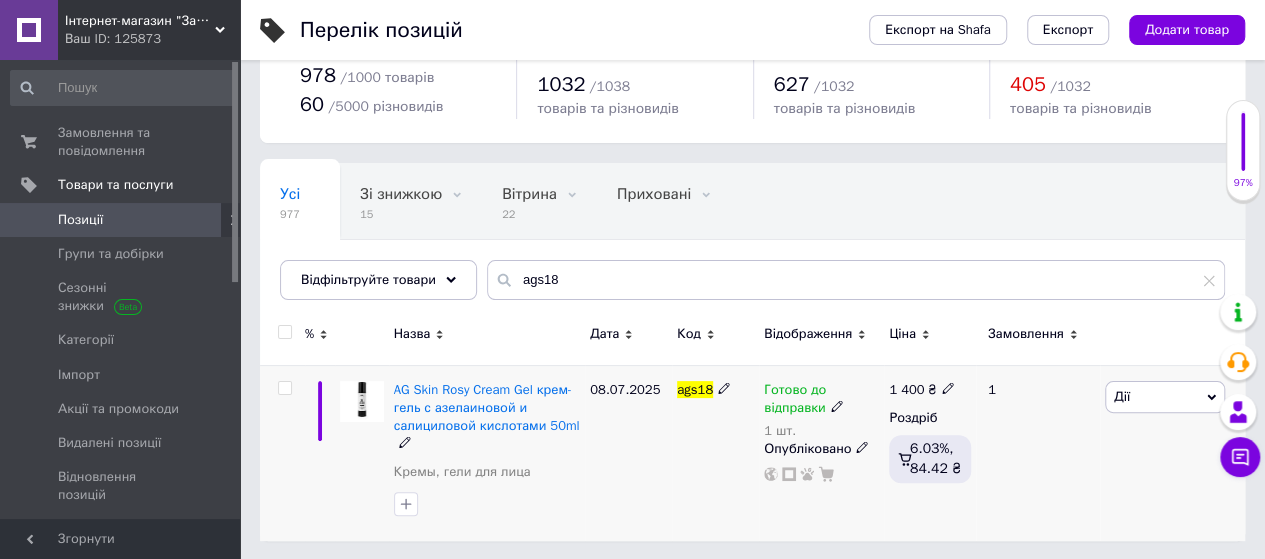 click on "Дії" at bounding box center [1165, 397] 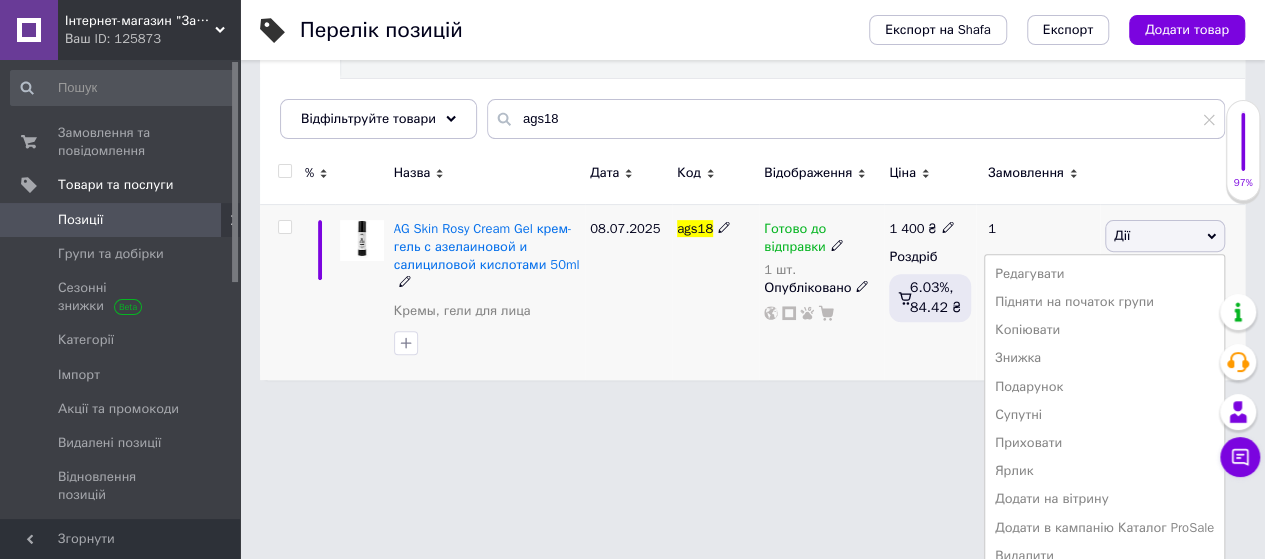 scroll, scrollTop: 241, scrollLeft: 0, axis: vertical 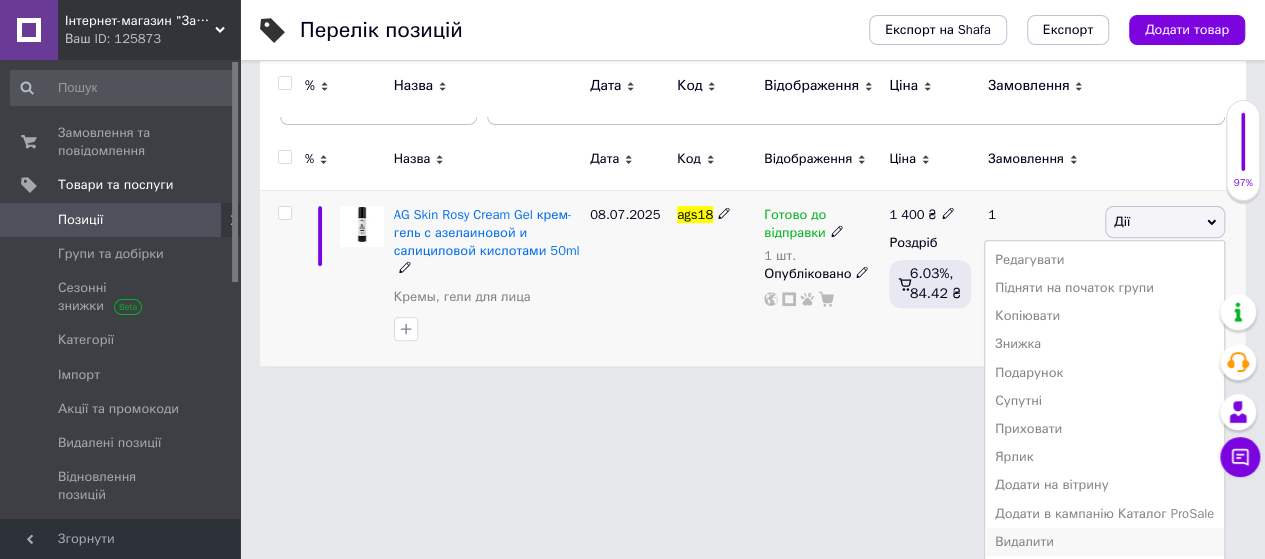 click on "Видалити" at bounding box center (1104, 542) 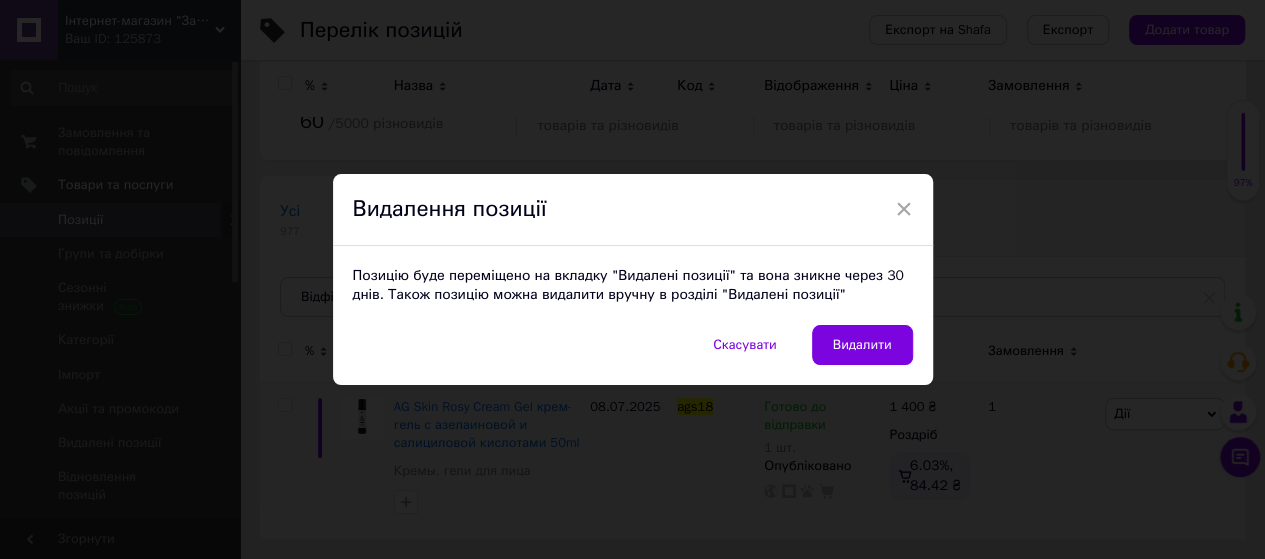 scroll, scrollTop: 48, scrollLeft: 0, axis: vertical 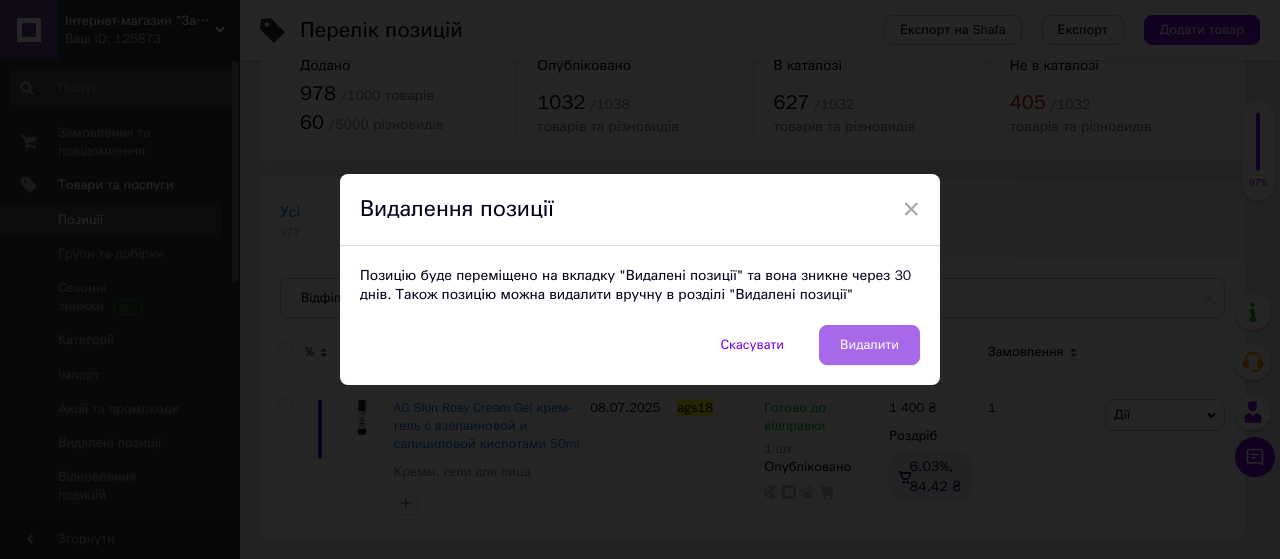 click on "Видалити" at bounding box center [869, 345] 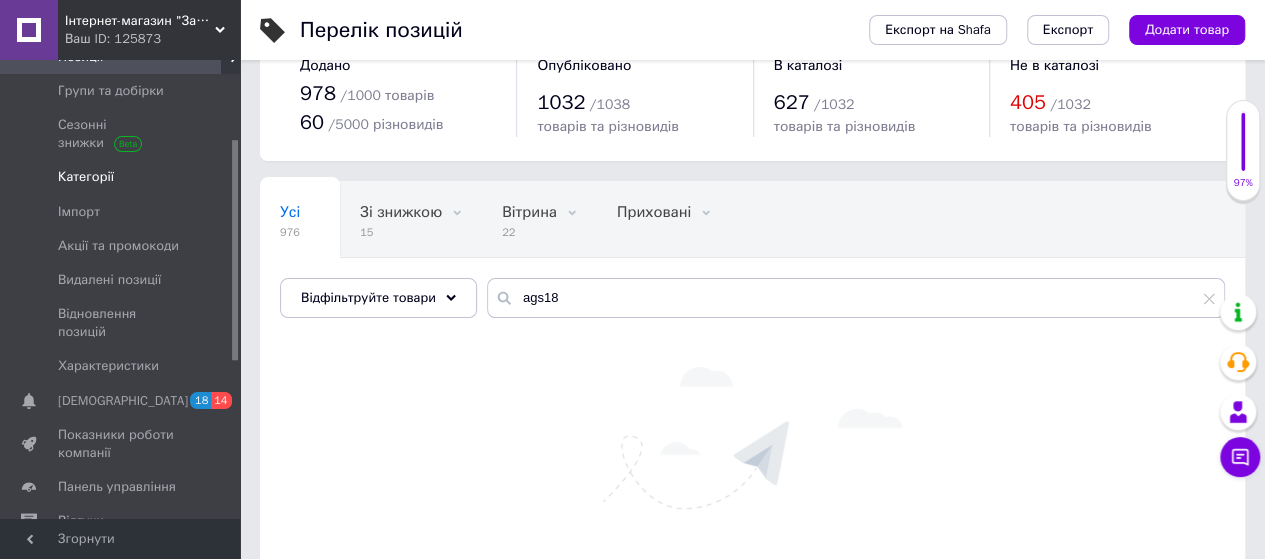 scroll, scrollTop: 200, scrollLeft: 0, axis: vertical 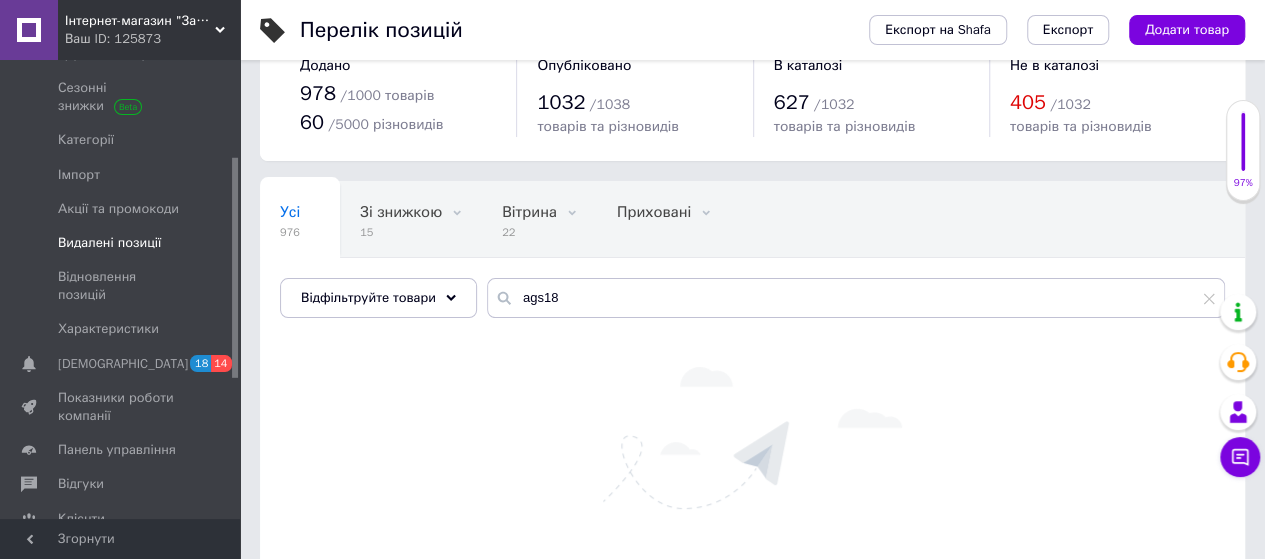 click on "Видалені позиції" at bounding box center (109, 243) 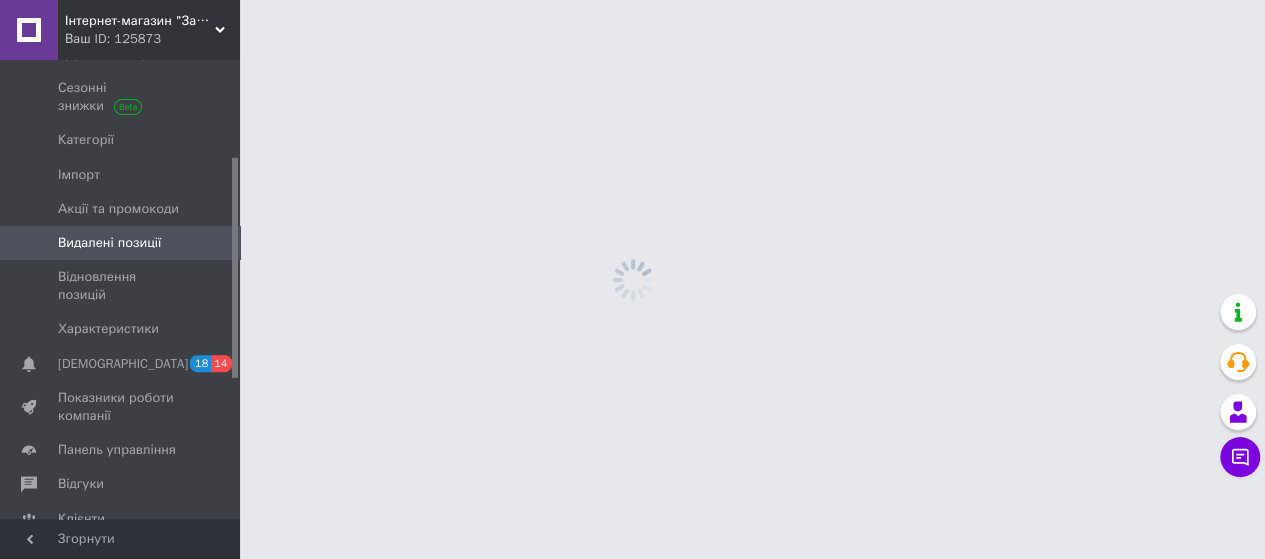 scroll, scrollTop: 0, scrollLeft: 0, axis: both 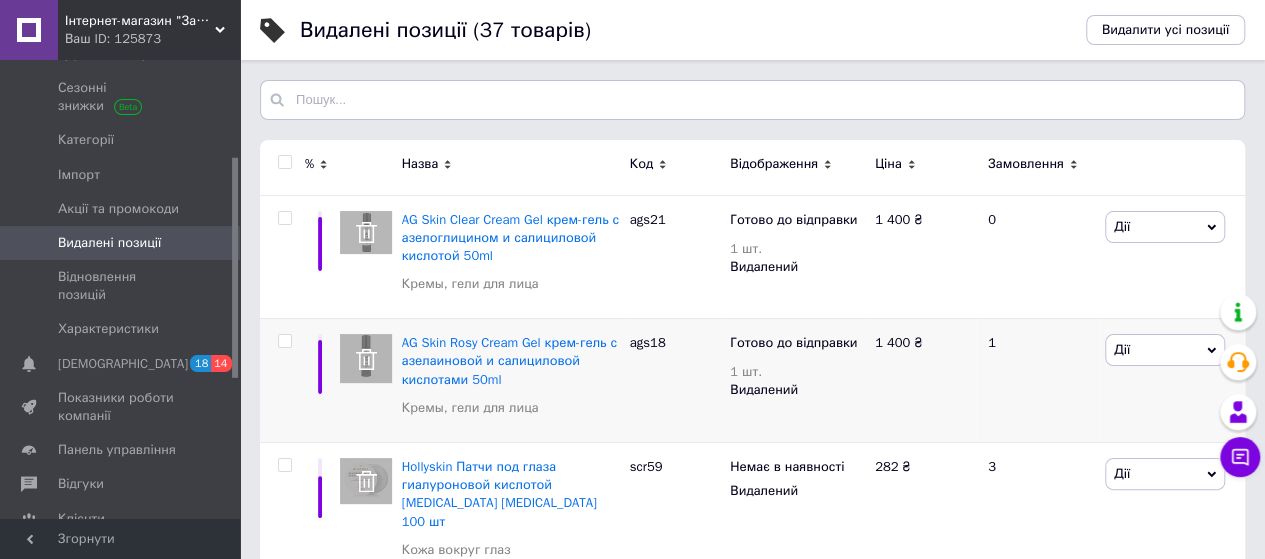click on "Дії" at bounding box center [1165, 350] 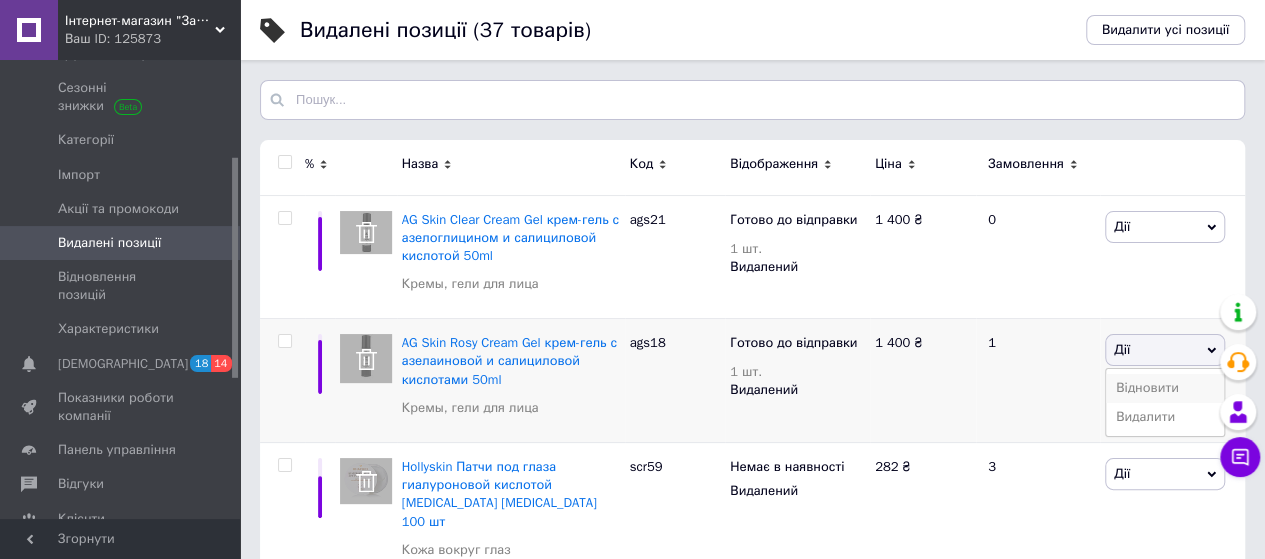 click on "Відновити" at bounding box center [1165, 388] 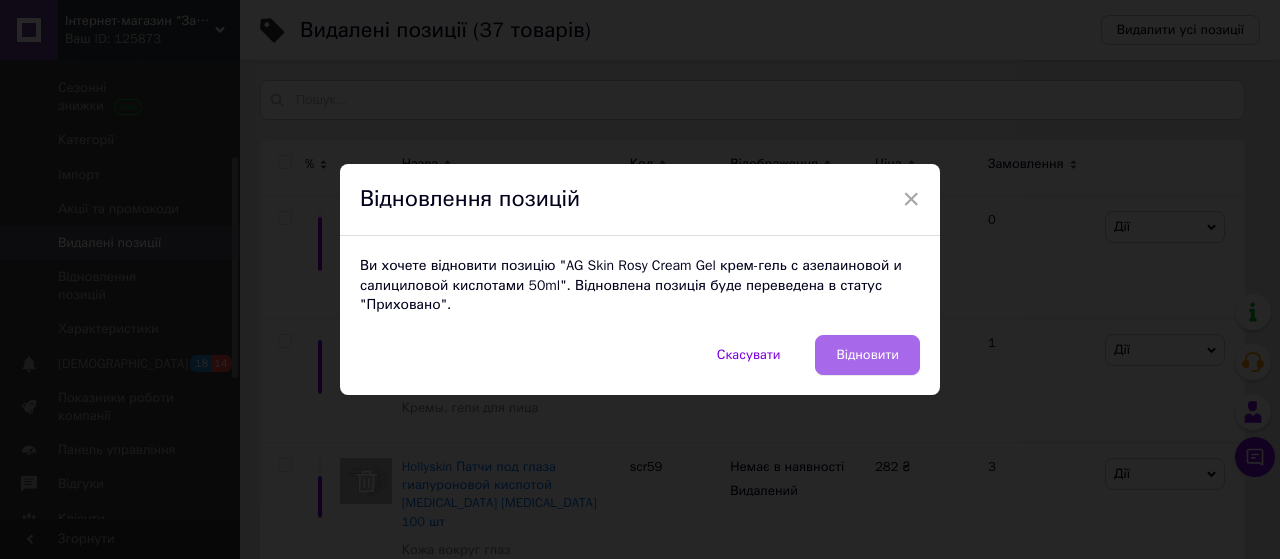 click on "Відновити" at bounding box center (867, 355) 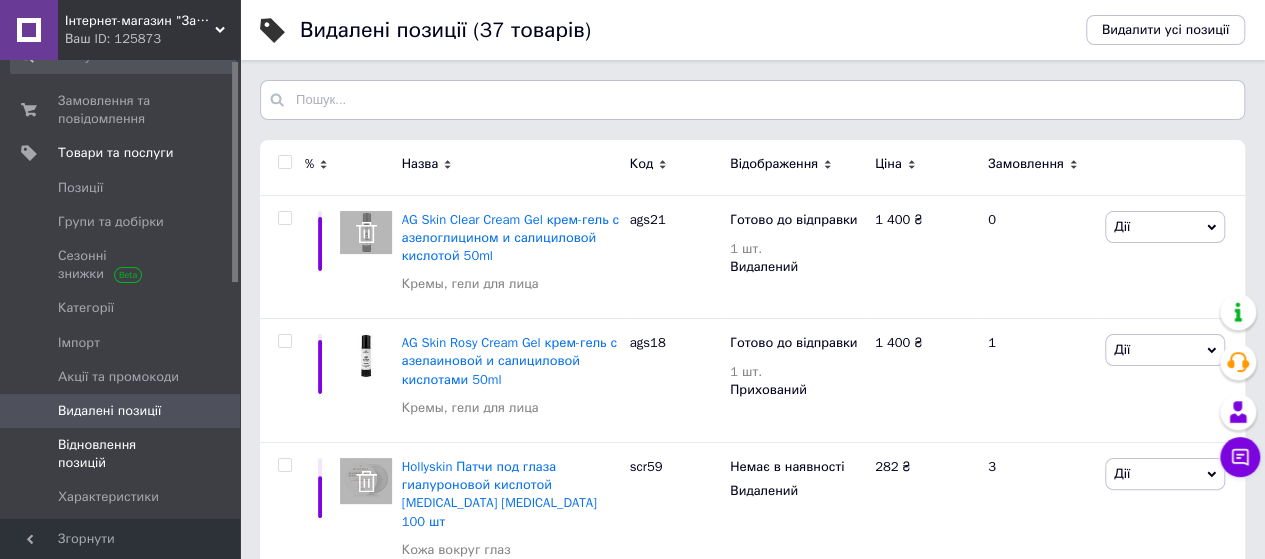 scroll, scrollTop: 0, scrollLeft: 0, axis: both 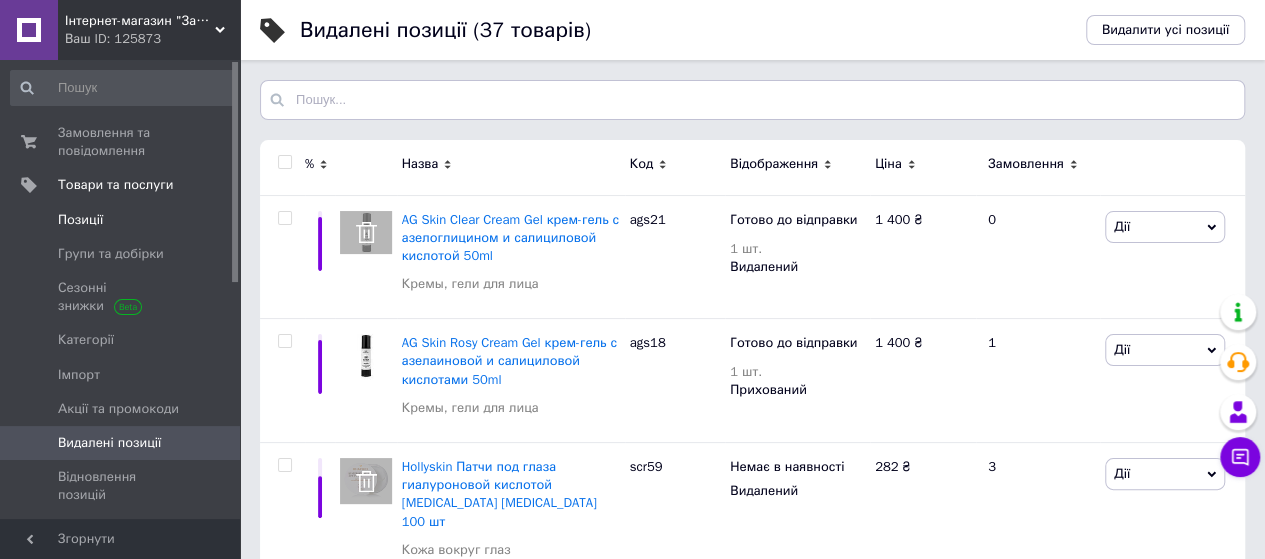 click on "Позиції" at bounding box center (80, 220) 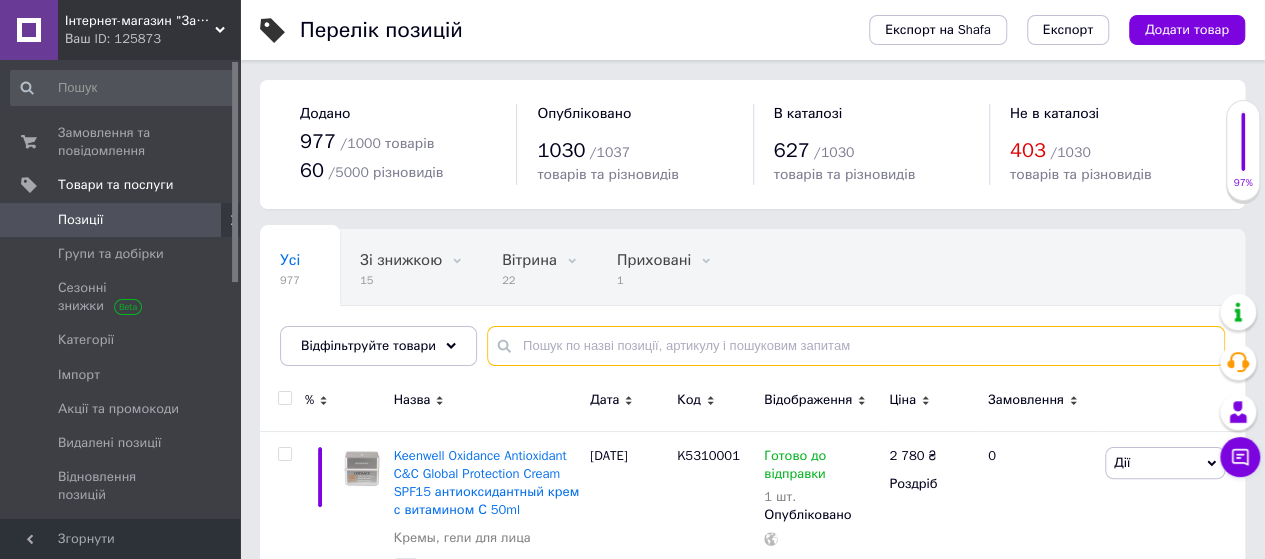 click at bounding box center [856, 346] 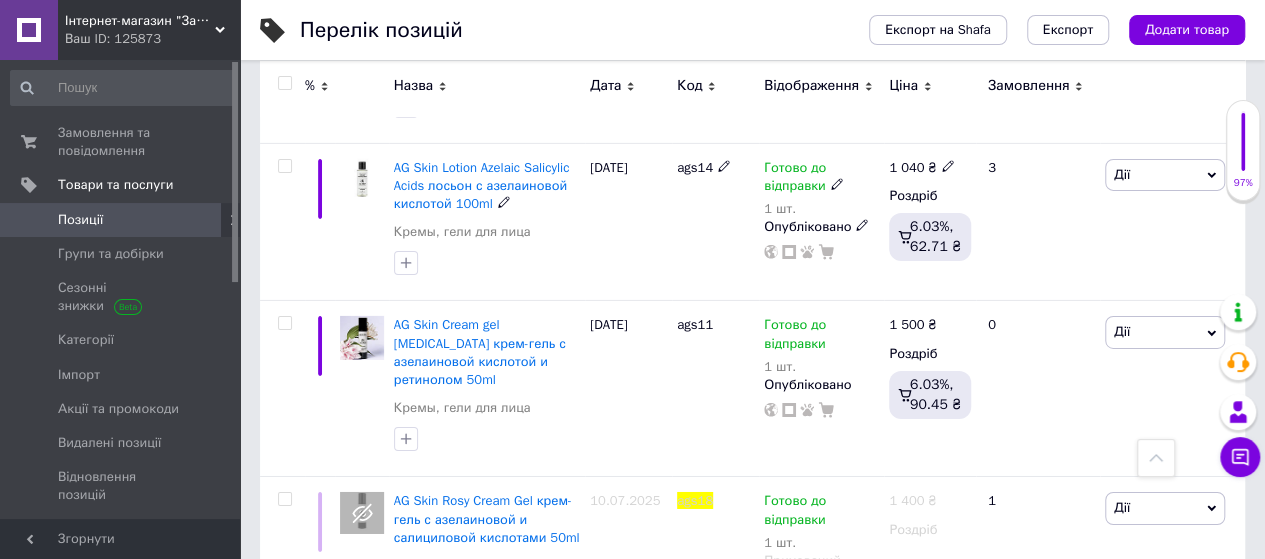 scroll, scrollTop: 3240, scrollLeft: 0, axis: vertical 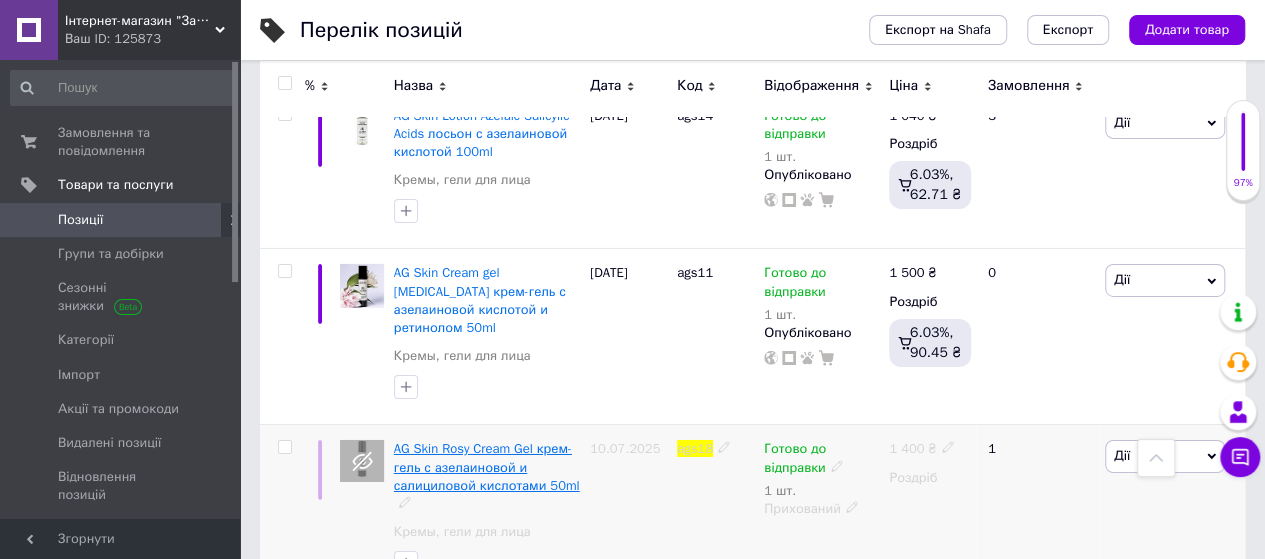 type on "AGS18" 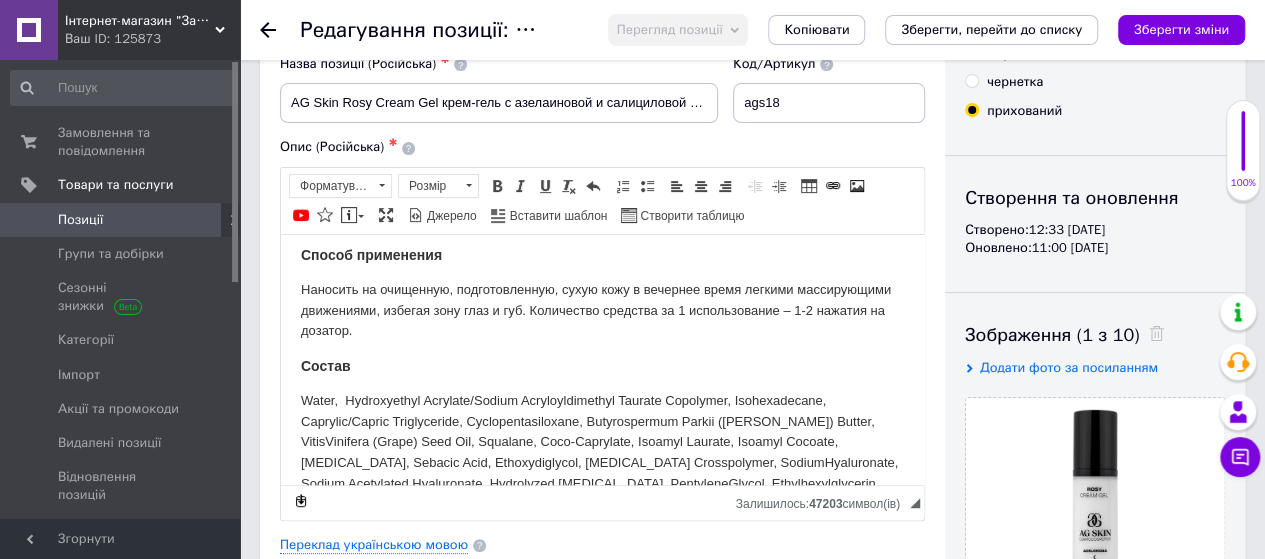 scroll, scrollTop: 672, scrollLeft: 0, axis: vertical 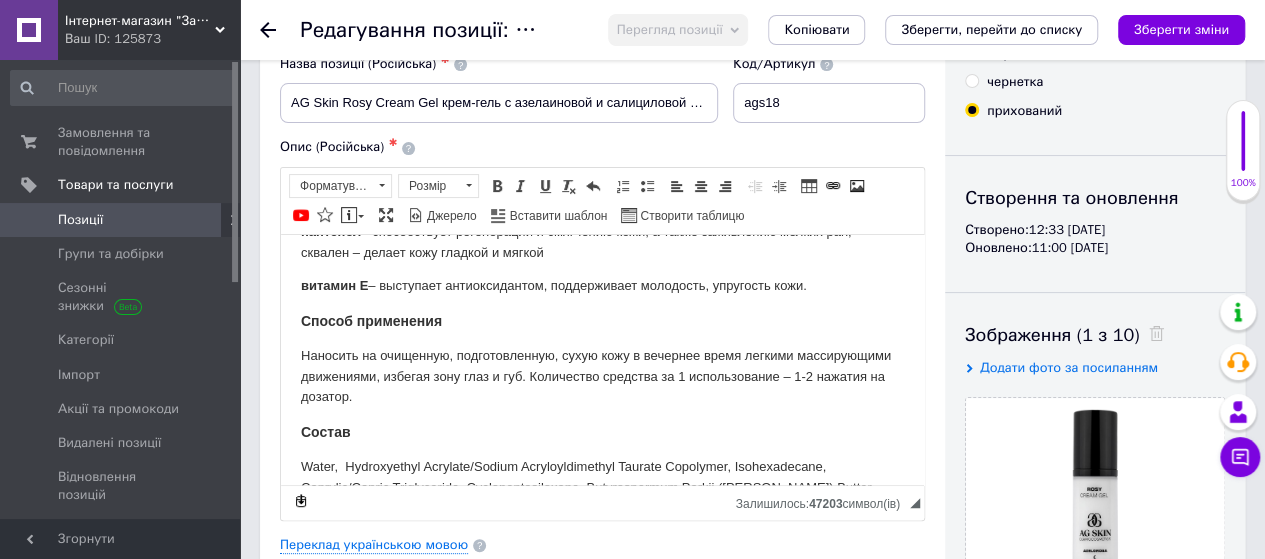 click on "Перегляд позиції" at bounding box center [670, 29] 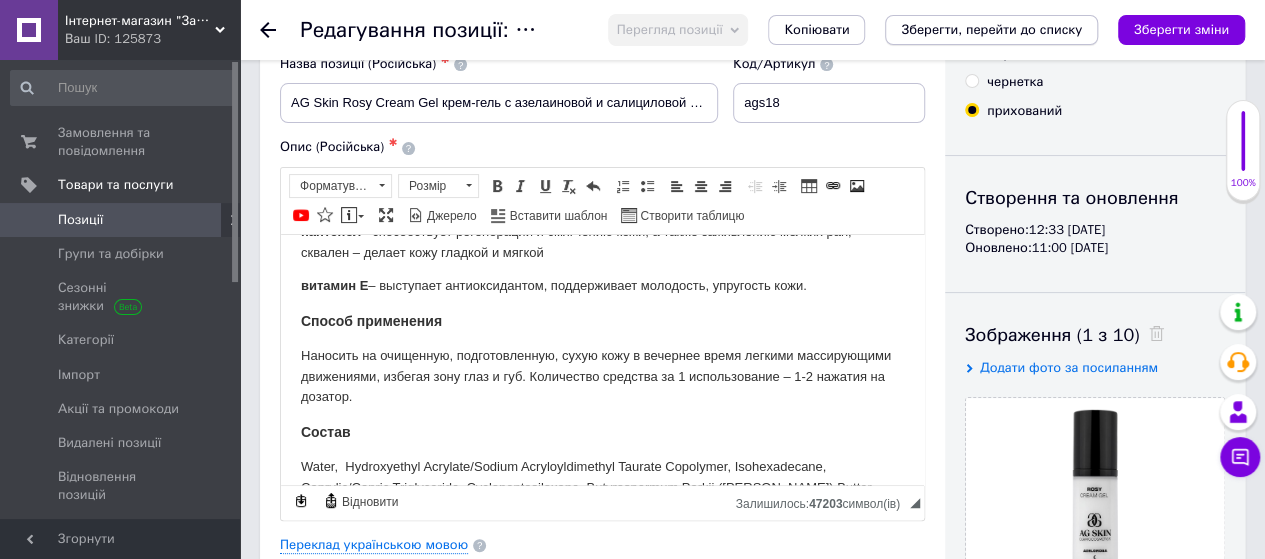 click on "Зберегти, перейти до списку" at bounding box center (991, 29) 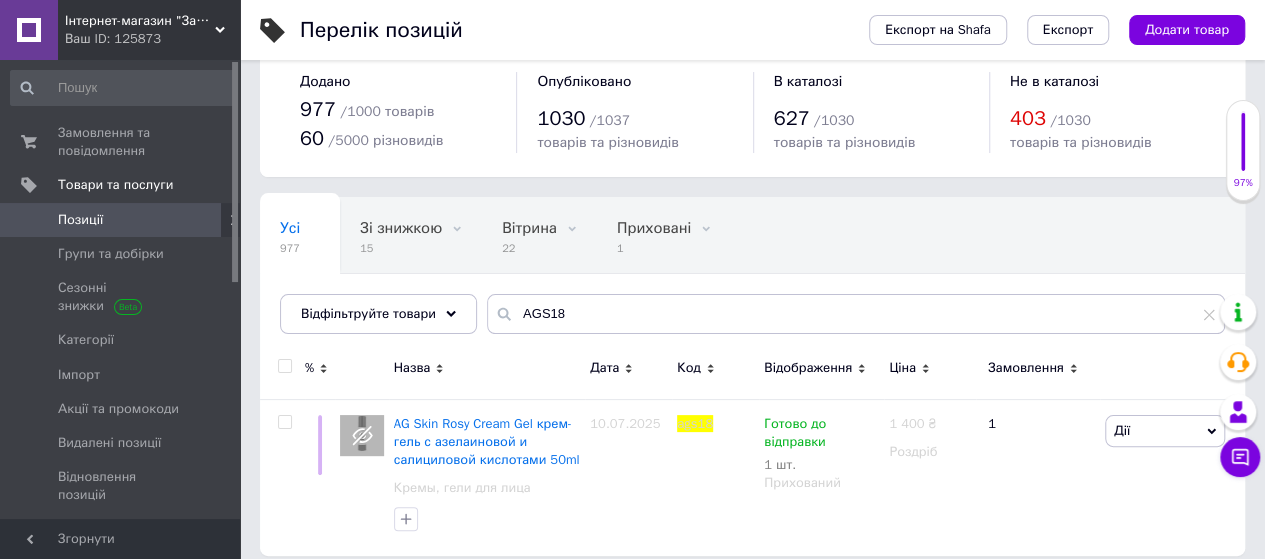 scroll, scrollTop: 48, scrollLeft: 0, axis: vertical 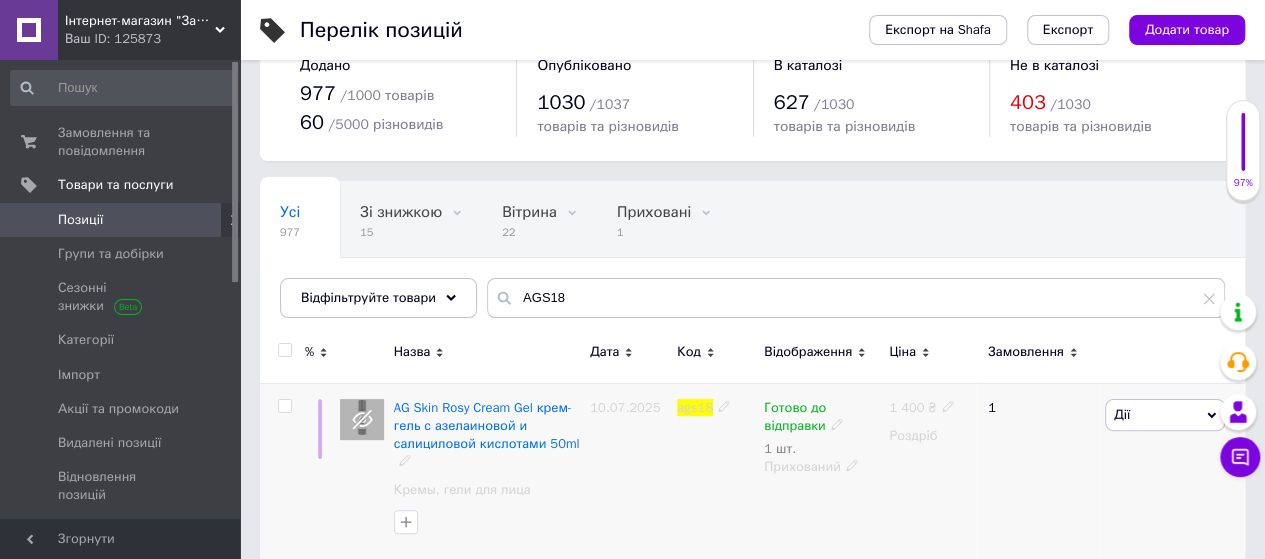 click on "Дії" at bounding box center [1165, 415] 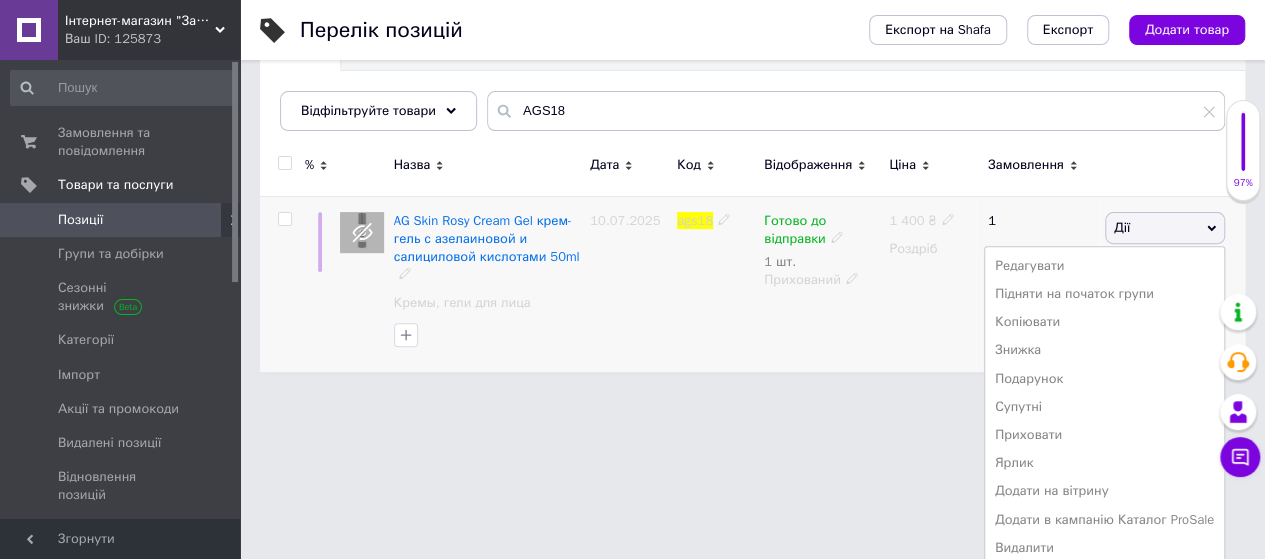 scroll, scrollTop: 241, scrollLeft: 0, axis: vertical 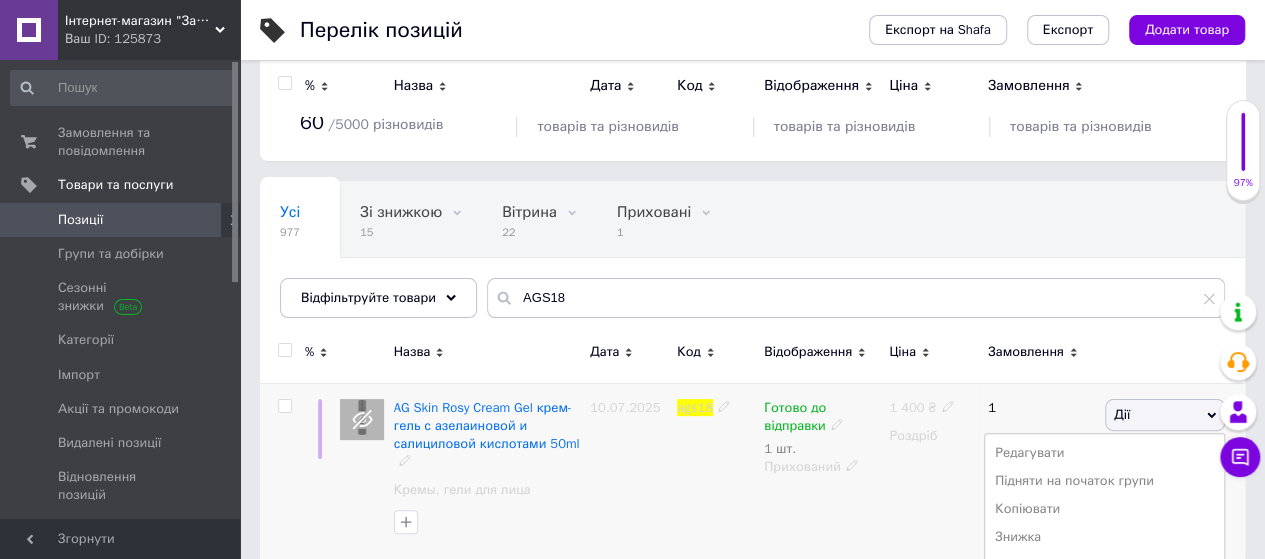 click on "Усі 977 Зі знижкою 15 Видалити Редагувати Вітрина 22 Видалити Редагувати Приховані 1 Видалити Редагувати Опубліковані 976 Видалити Редагувати Ok Відфільтровано...  Зберегти Нічого не знайдено Можливо, помилка у слові  або немає відповідностей за вашим запитом. Усі 977 Зі знижкою 15 Вітрина 22 Приховані 1 Опубліковані 976 Відфільтруйте товари AGS18 % Назва Дата Код Відображення Ціна Замовлення AG Skin Rosy Cream Gel крем-гель с азелаиновой и салициловой кислотами 50ml Кремы, гели для лица [DATE] ags18 Готово до відправки 1 шт. Прихований 1 400   ₴ Роздріб 1 Дії Редагувати Копіювати Знижка" at bounding box center [752, 369] 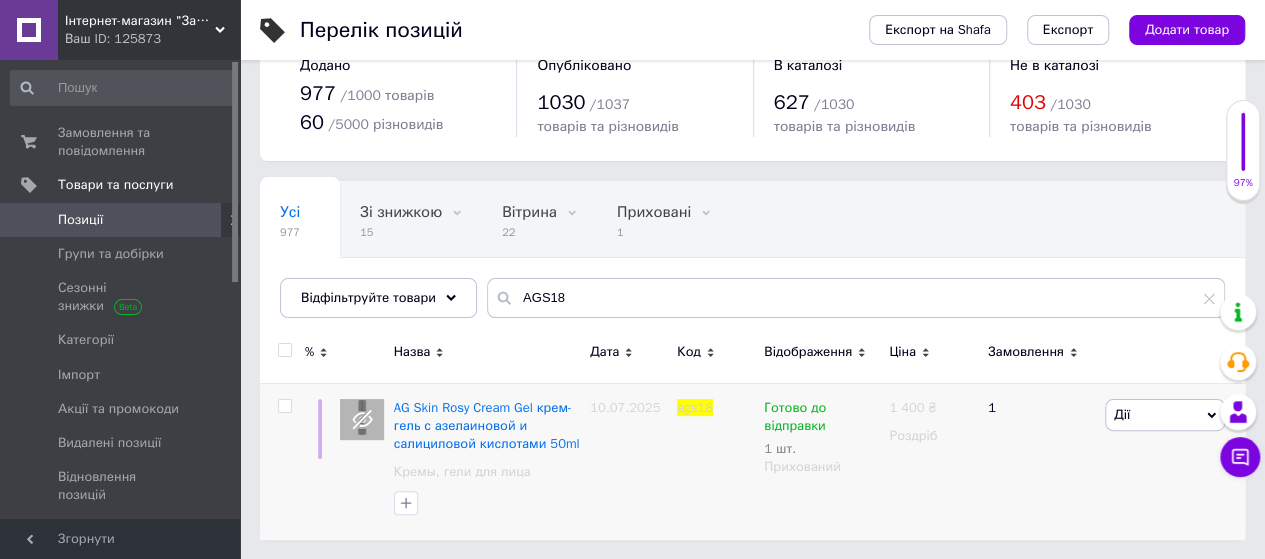 scroll, scrollTop: 66, scrollLeft: 0, axis: vertical 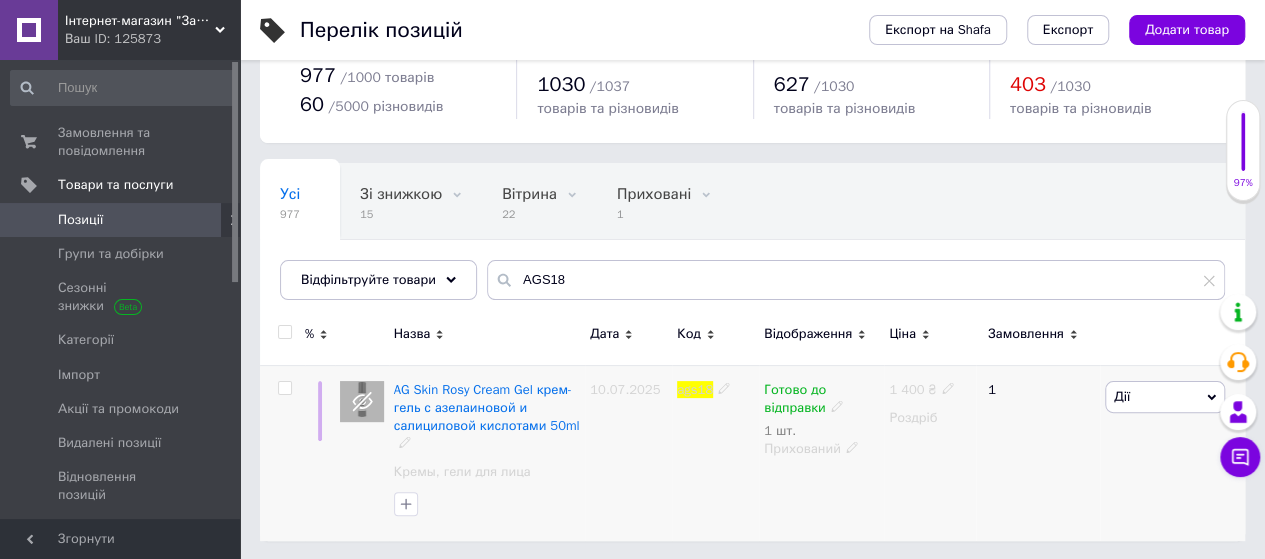 click at bounding box center (284, 388) 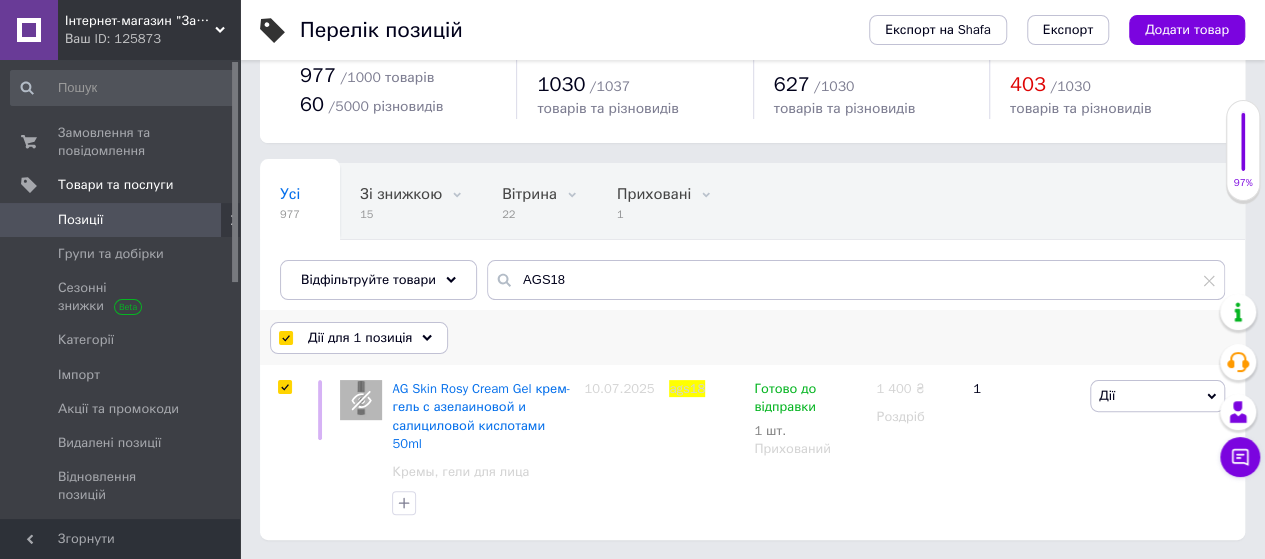 scroll, scrollTop: 47, scrollLeft: 0, axis: vertical 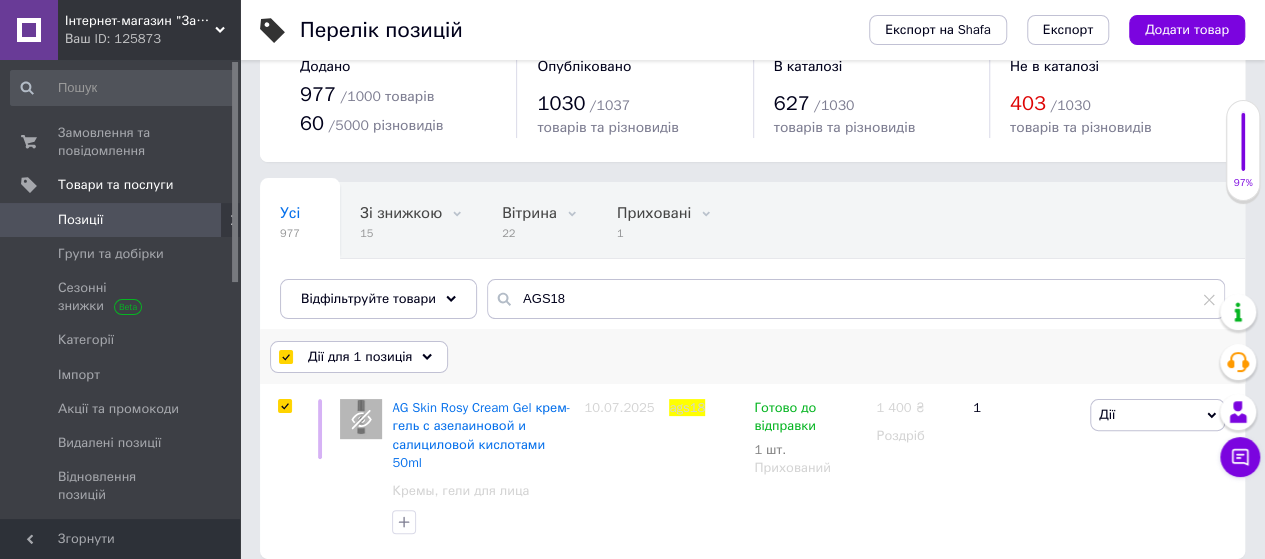 click on "Дії для 1 позиція" at bounding box center [360, 357] 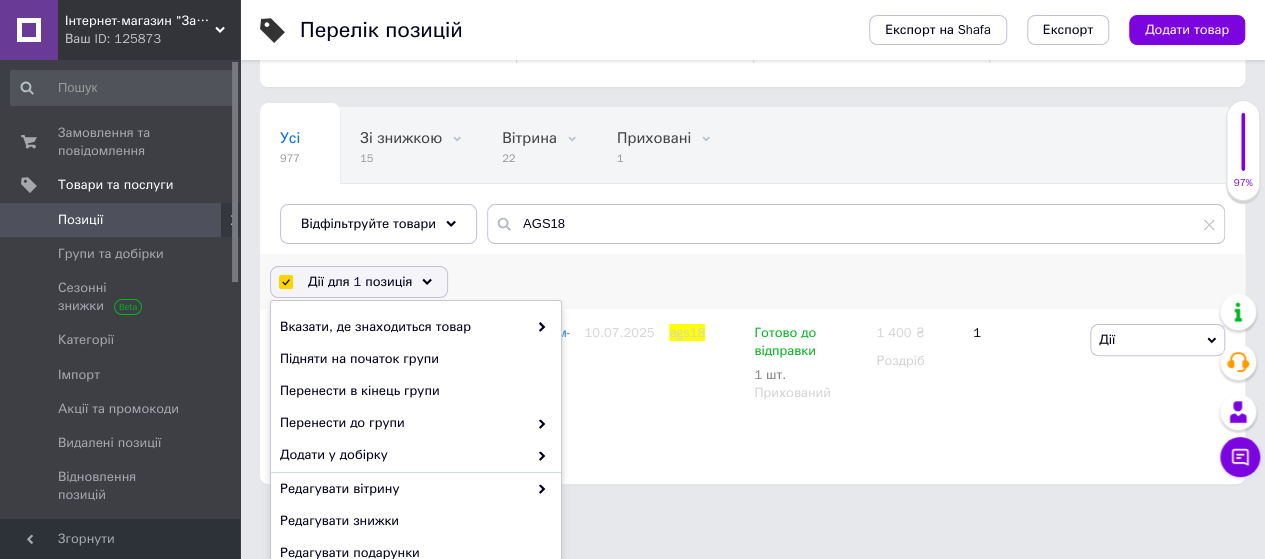 scroll, scrollTop: 147, scrollLeft: 0, axis: vertical 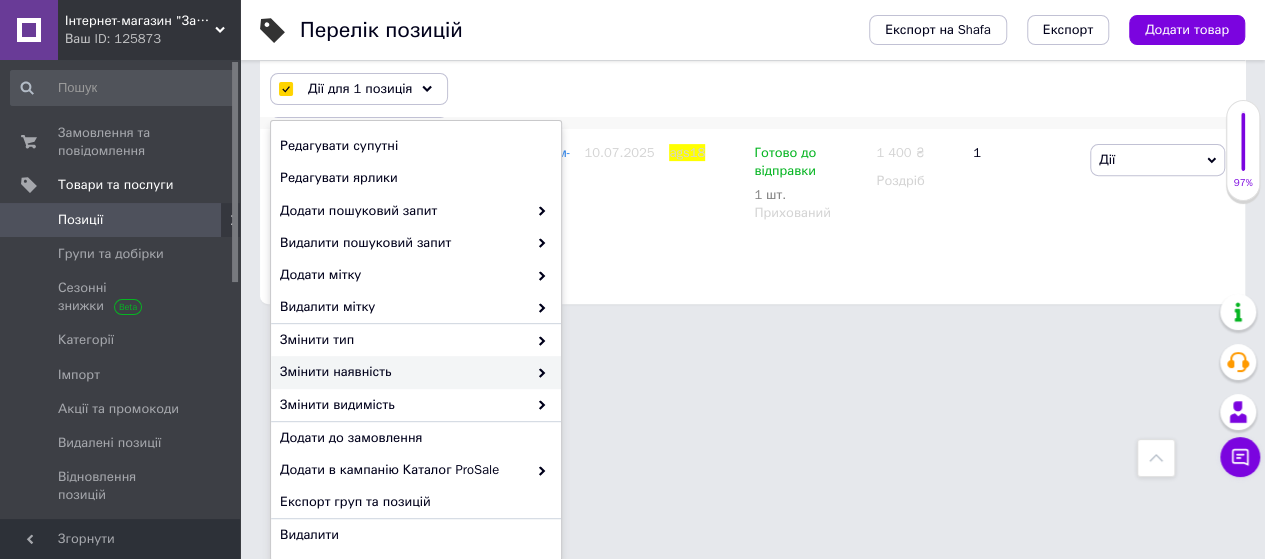 click on "Змінити наявність" at bounding box center (403, 372) 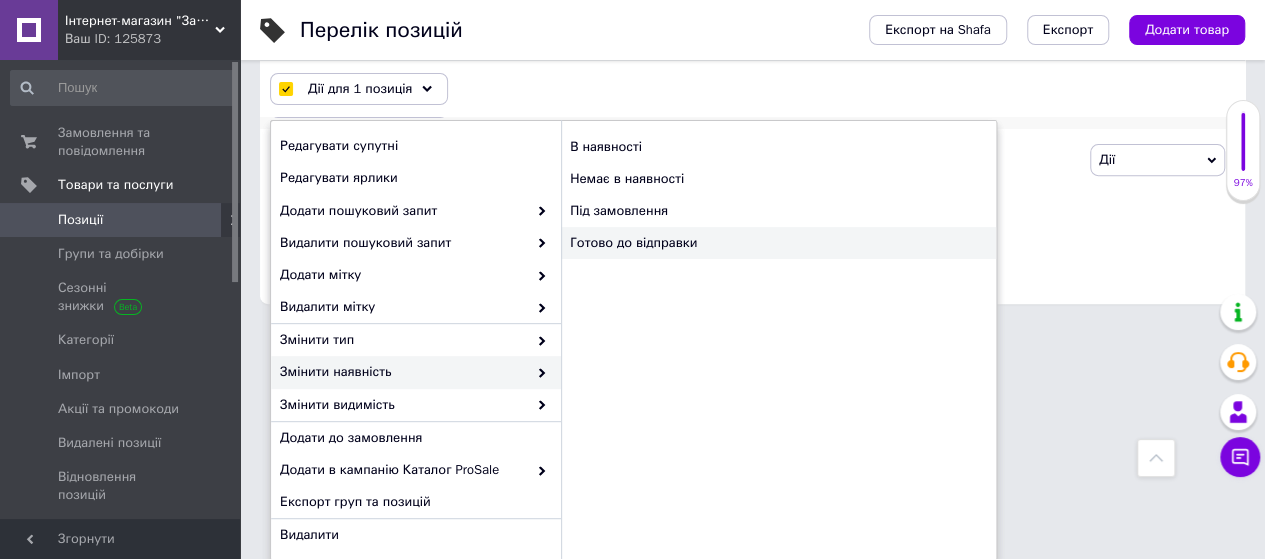 click on "Готово до відправки" at bounding box center (778, 243) 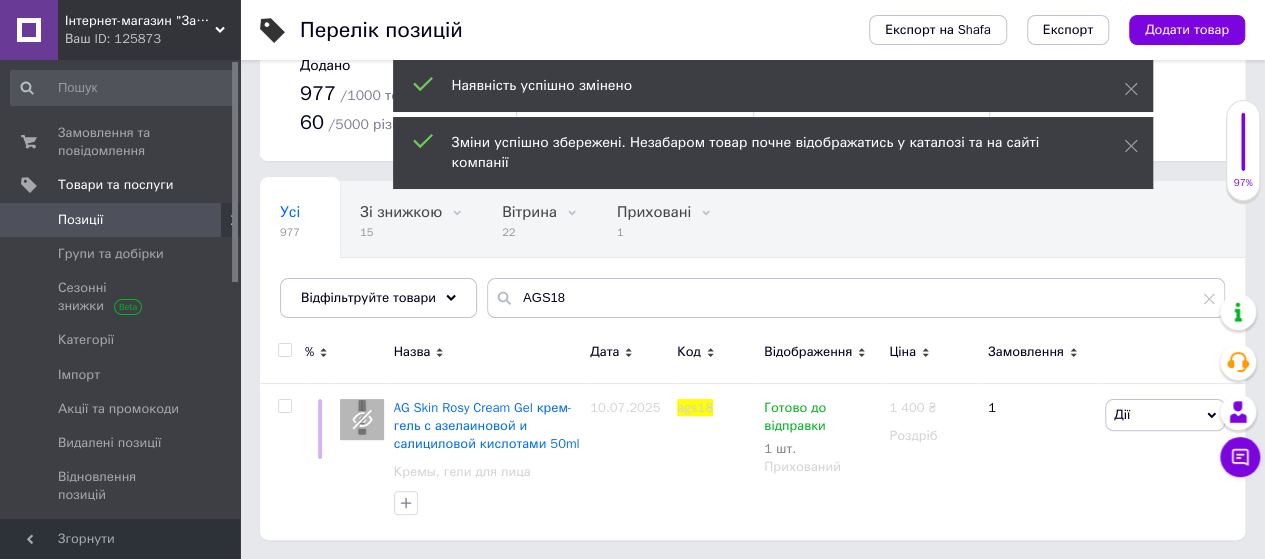 scroll, scrollTop: 48, scrollLeft: 0, axis: vertical 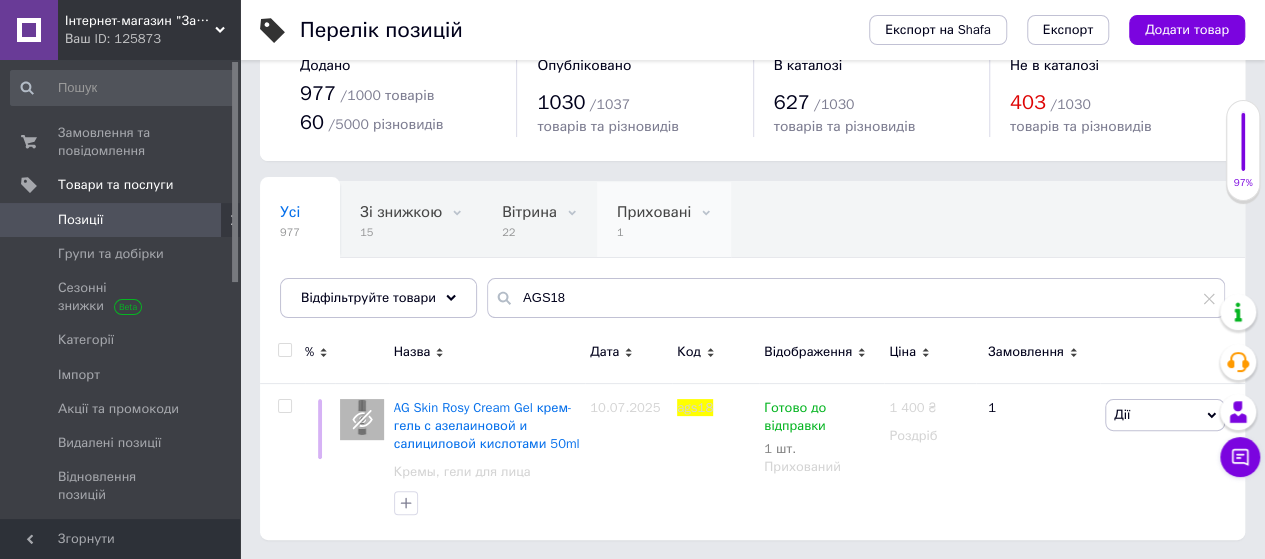 click on "Приховані" at bounding box center (654, 212) 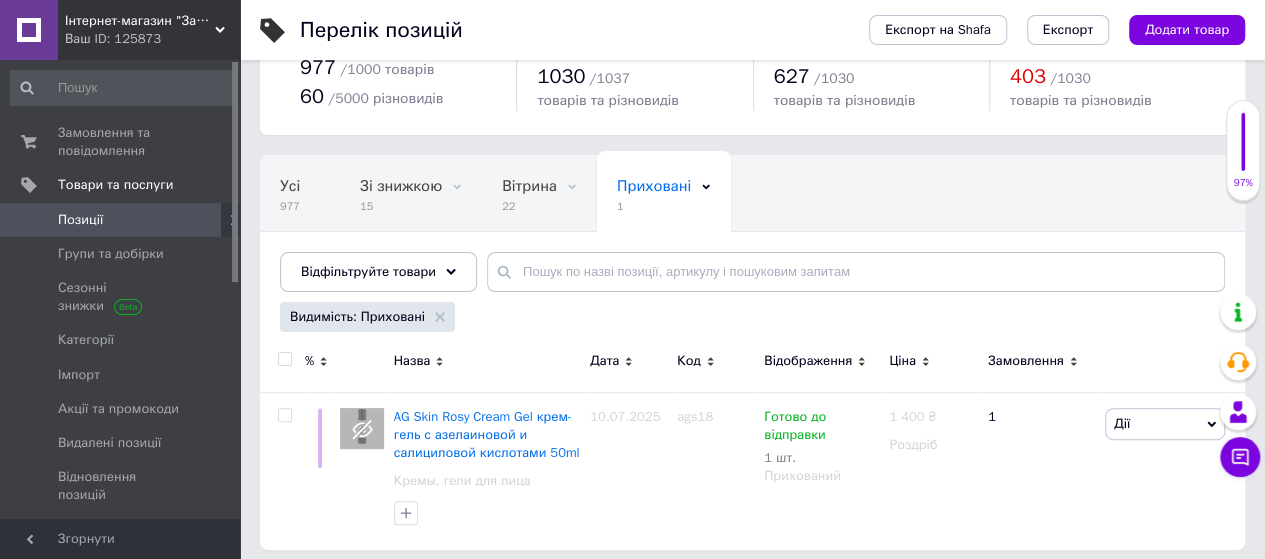 scroll, scrollTop: 83, scrollLeft: 0, axis: vertical 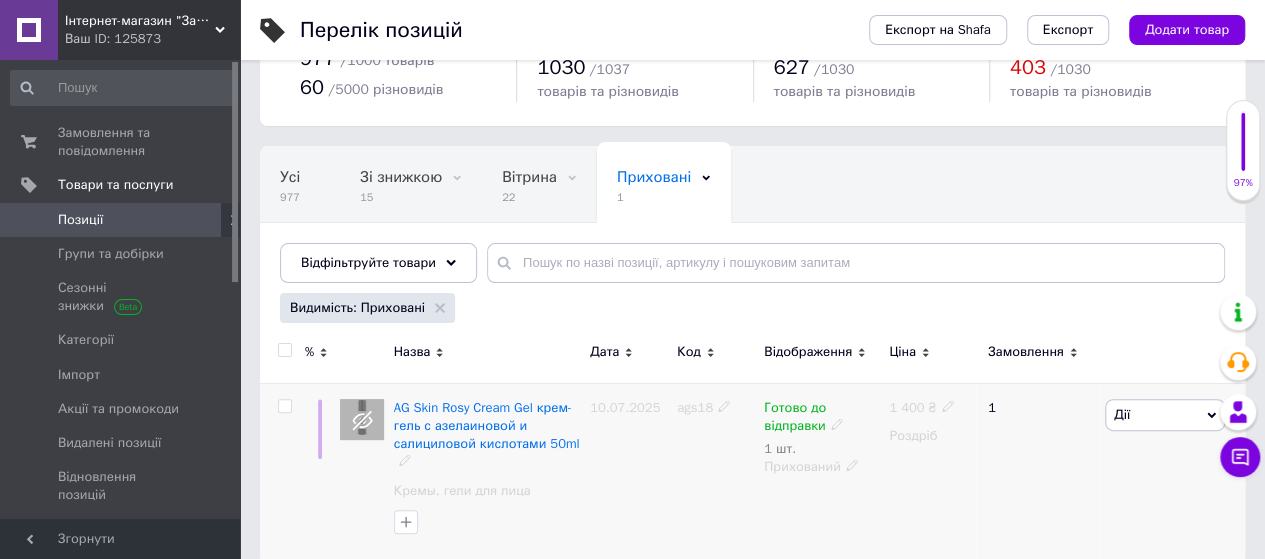 click on "Дії" at bounding box center (1165, 415) 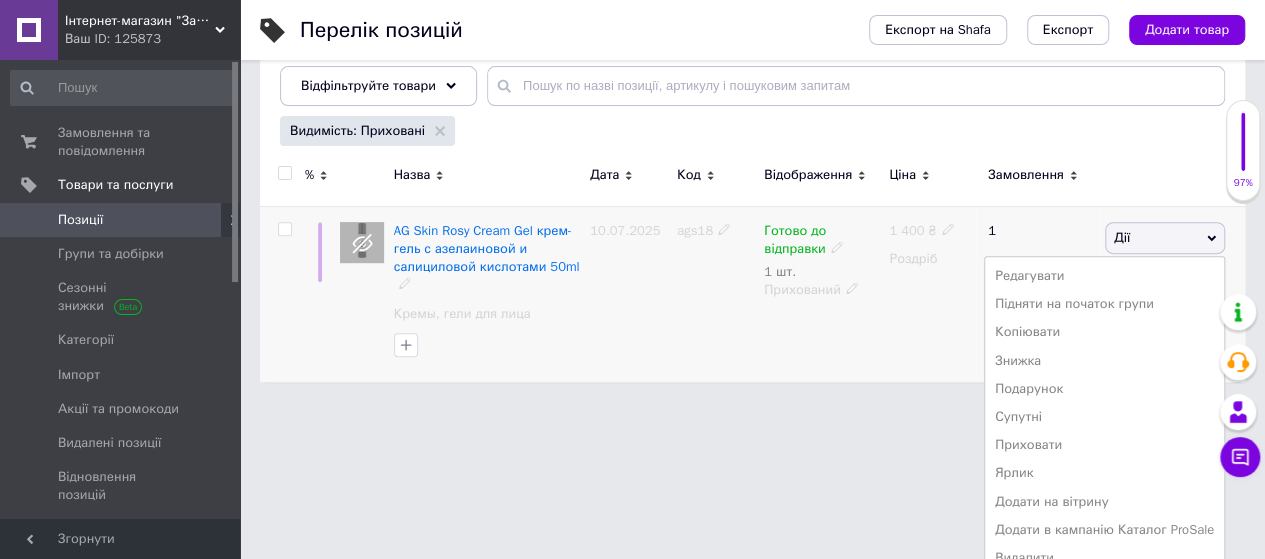 scroll, scrollTop: 276, scrollLeft: 0, axis: vertical 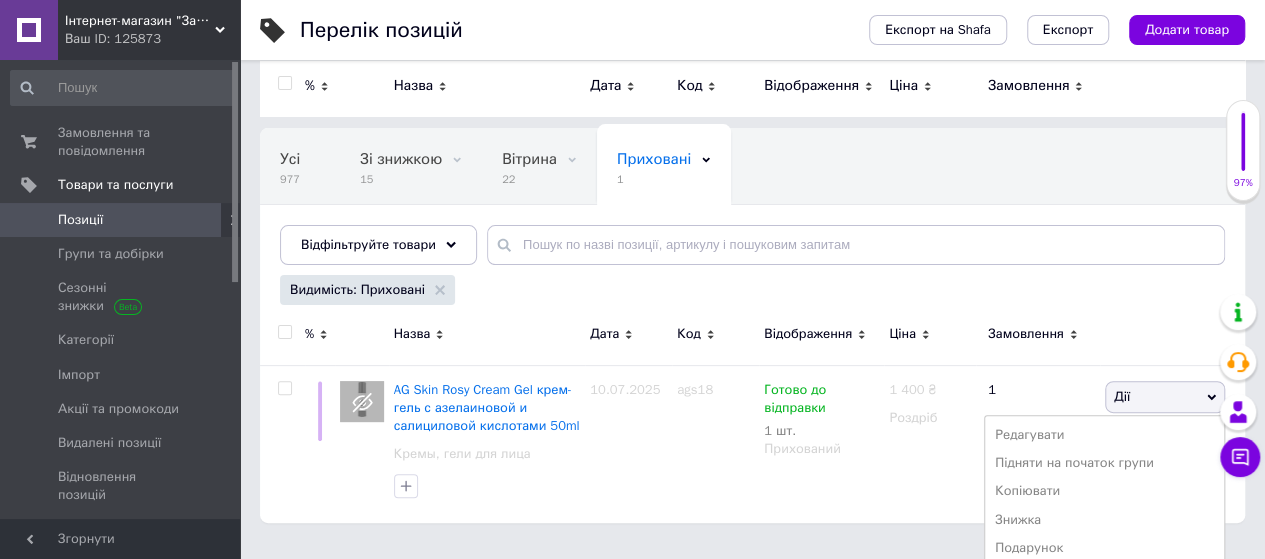 click on "Інтернет-магазин "Забавки" Ваш ID: 125873 Сайт Інтернет-магазин "Забавки" Кабінет покупця Перевірити стан системи Сторінка на порталі Довідка Вийти Замовлення та повідомлення 0 0 Товари та послуги Позиції Групи та добірки Сезонні знижки Категорії Імпорт Акції та промокоди Видалені позиції Відновлення позицій Характеристики Сповіщення 18 14 Показники роботи компанії Панель управління Відгуки Клієнти Каталог ProSale Аналітика Інструменти веб-майстра та SEO Управління сайтом Гаманець компанії Маркет Prom мікс 1 000" at bounding box center (632, 221) 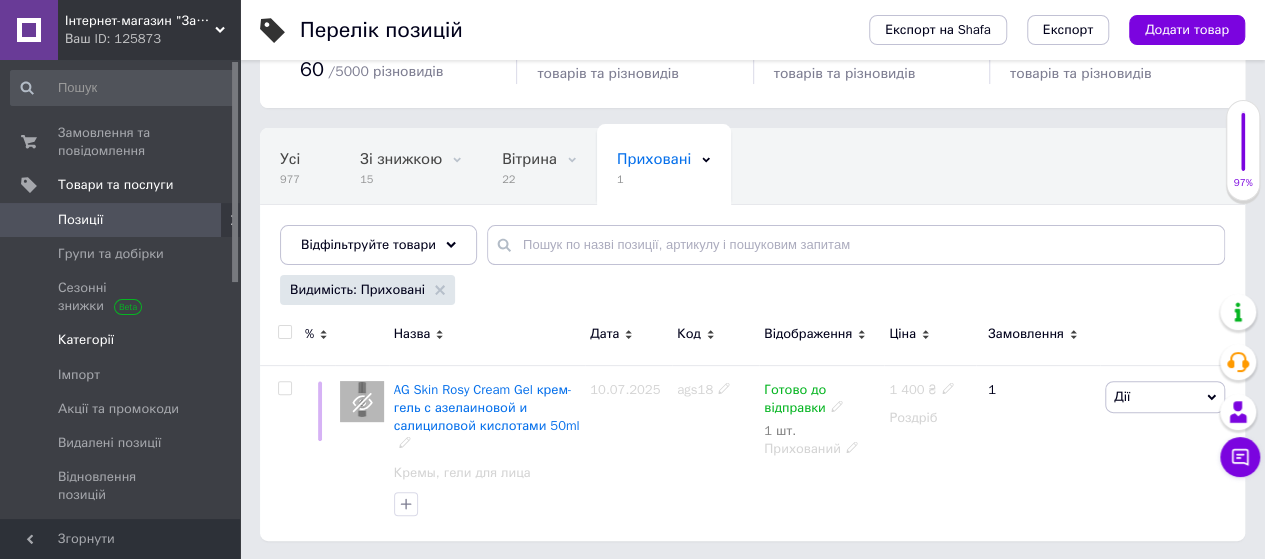 scroll, scrollTop: 83, scrollLeft: 0, axis: vertical 